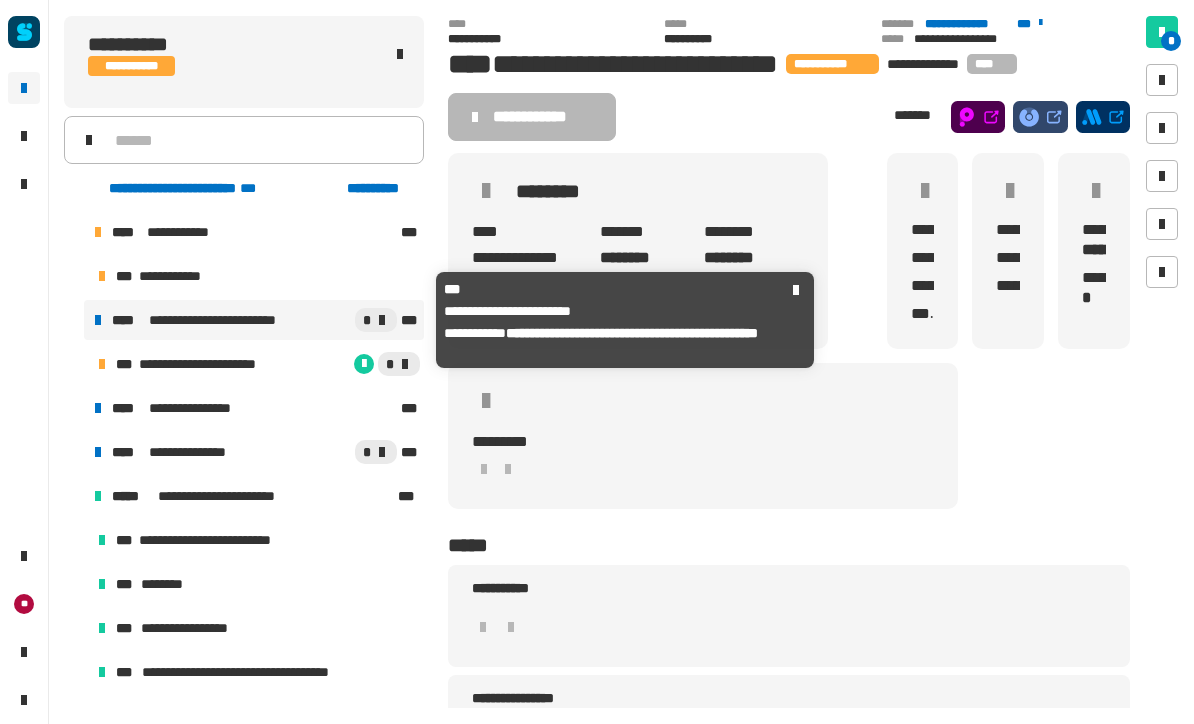 scroll, scrollTop: 0, scrollLeft: 0, axis: both 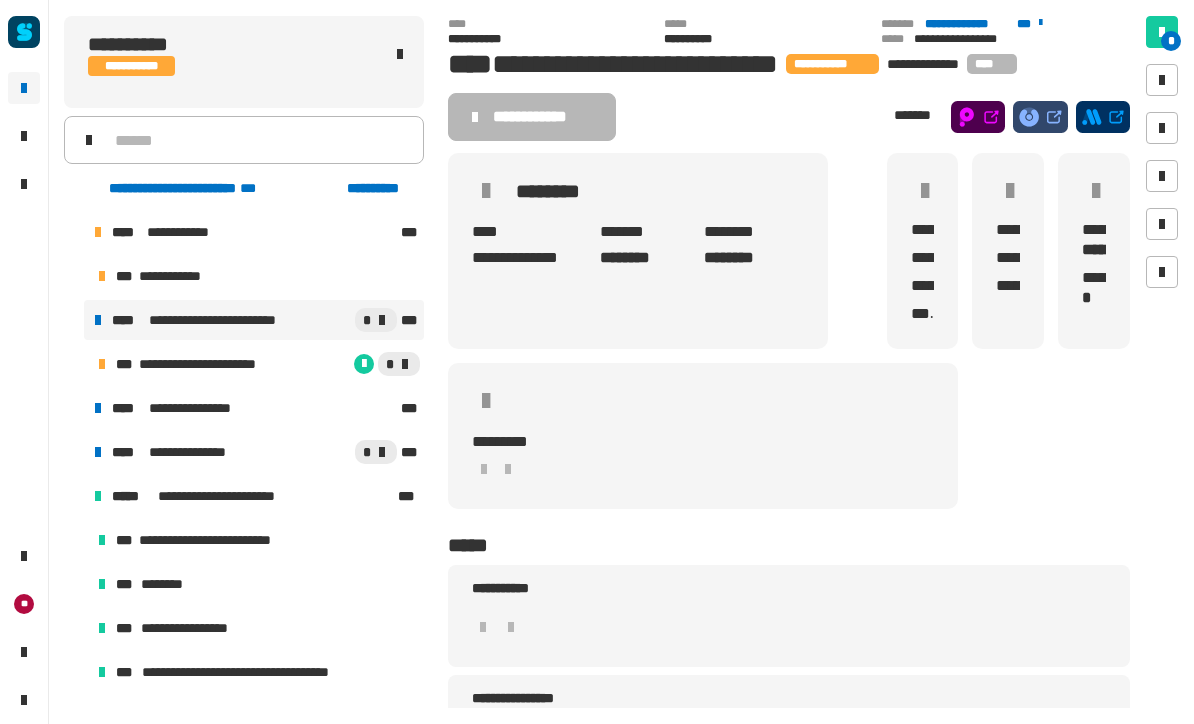 click on "*" at bounding box center [351, 364] 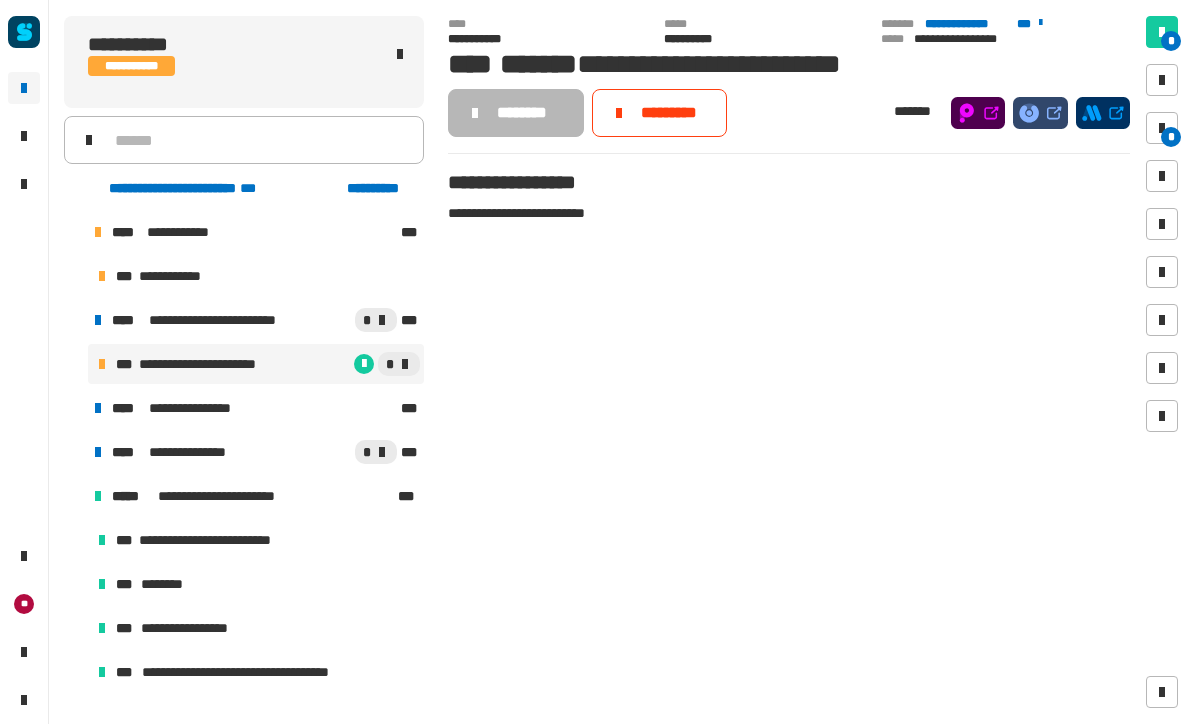 click on "*" at bounding box center (1162, 128) 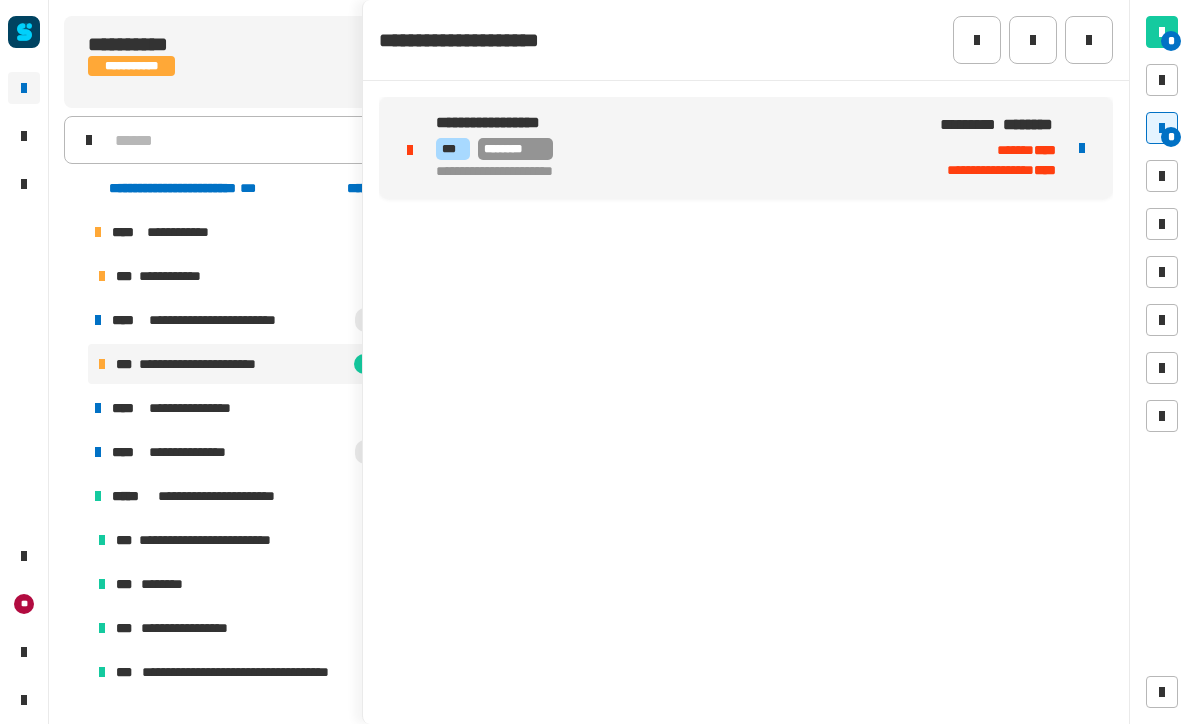 click on "**********" at bounding box center (746, 148) 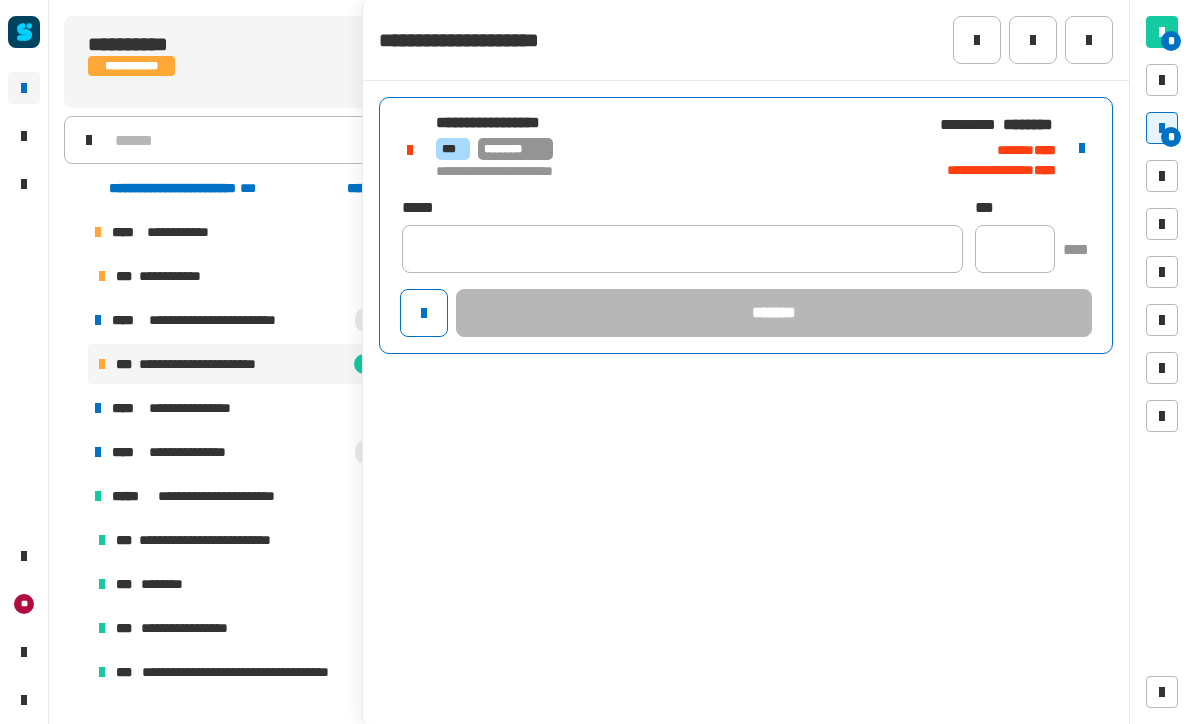 click at bounding box center (1082, 148) 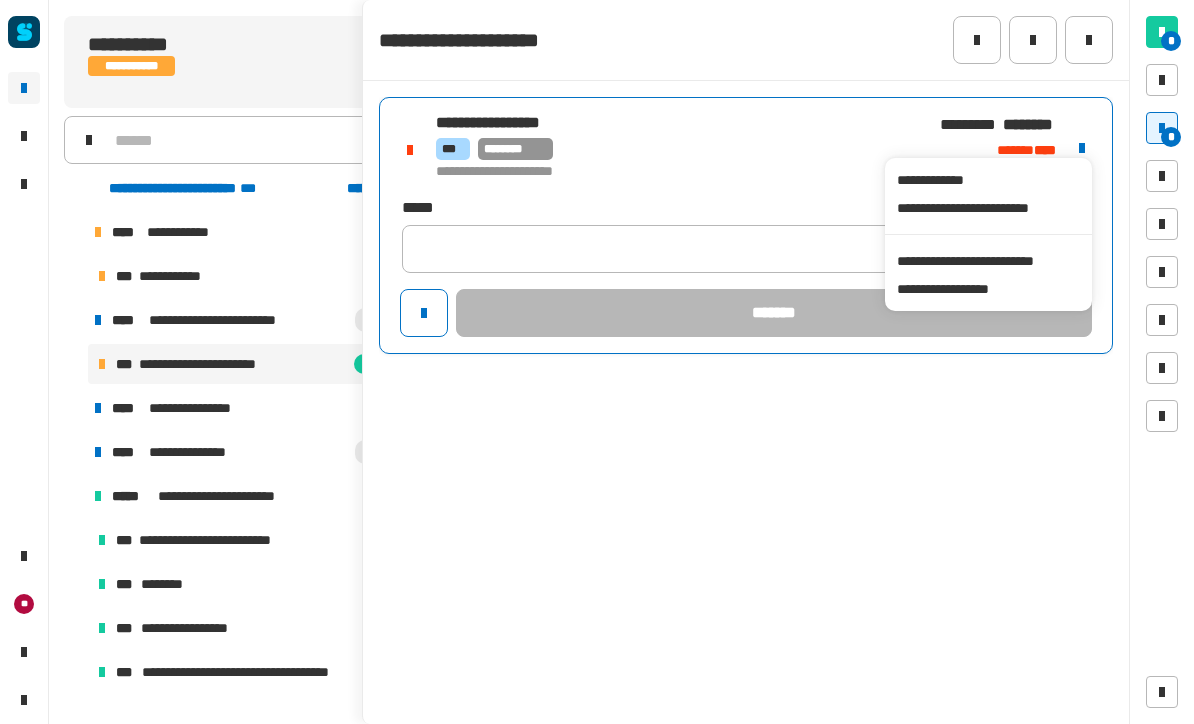 click on "**********" at bounding box center [988, 261] 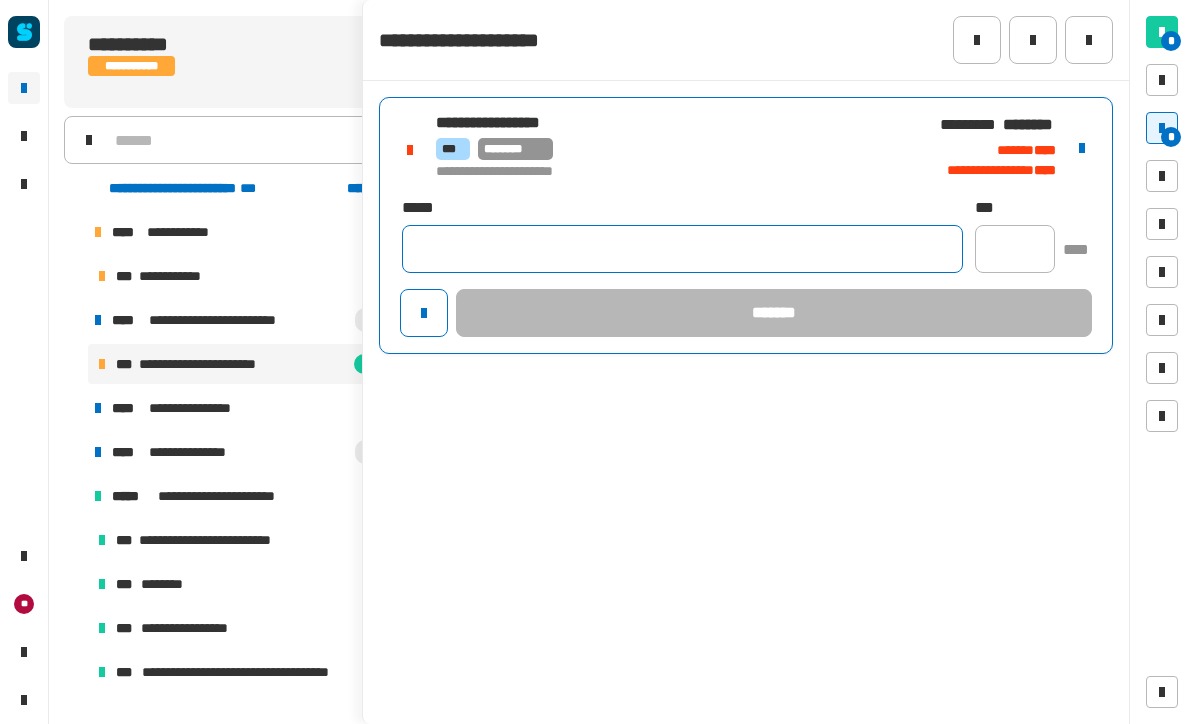 click 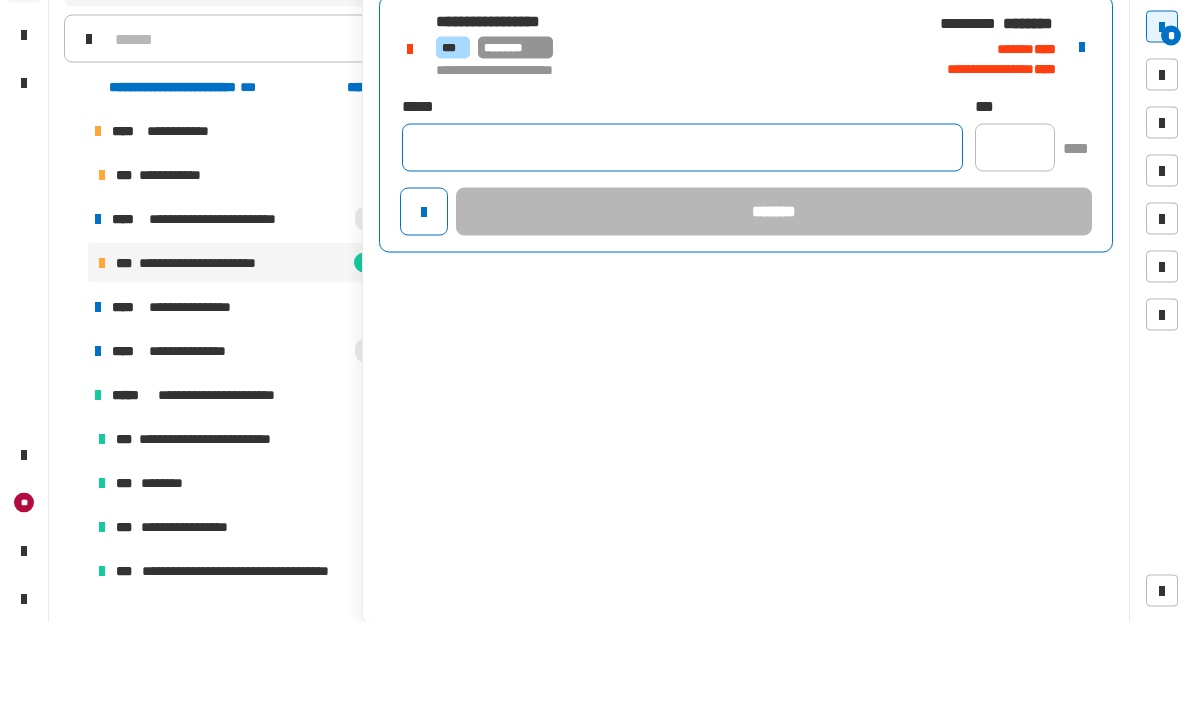 click 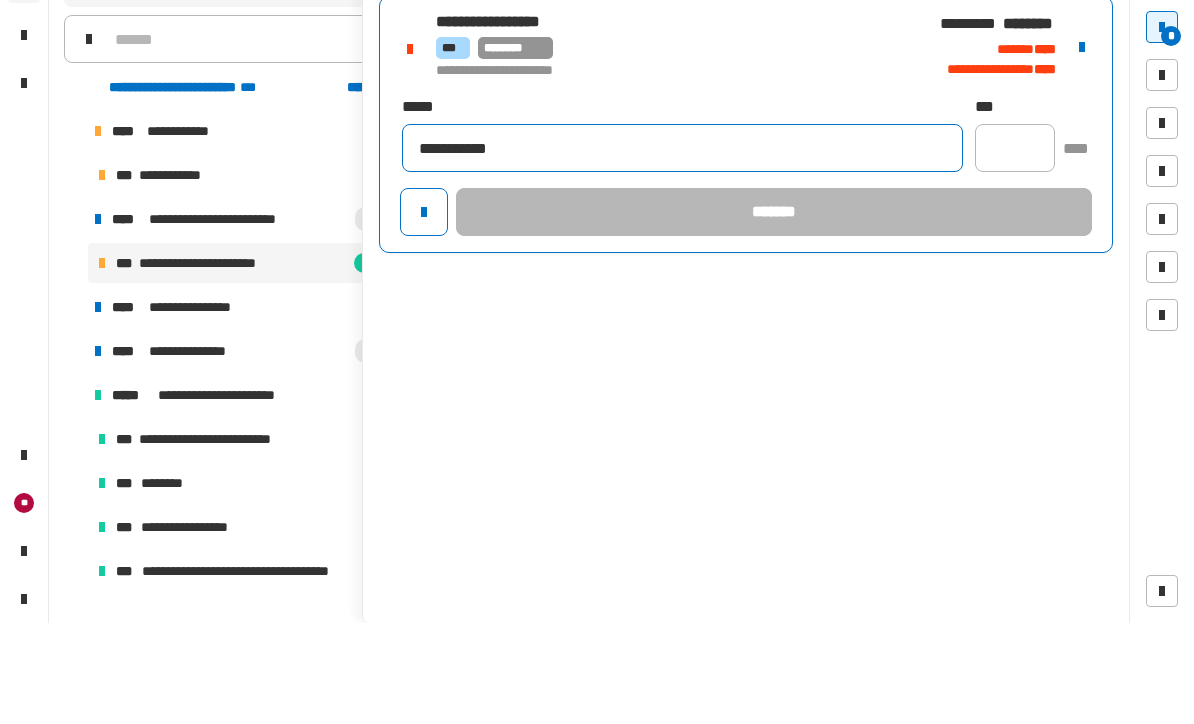 type on "**********" 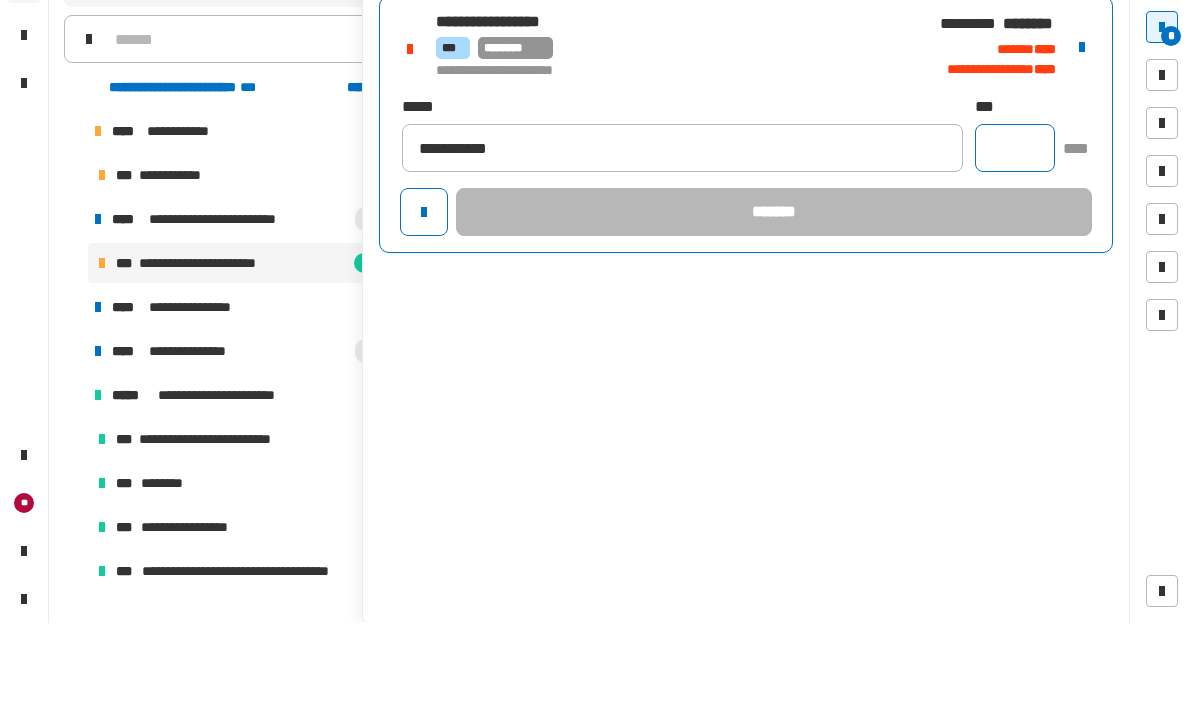 click 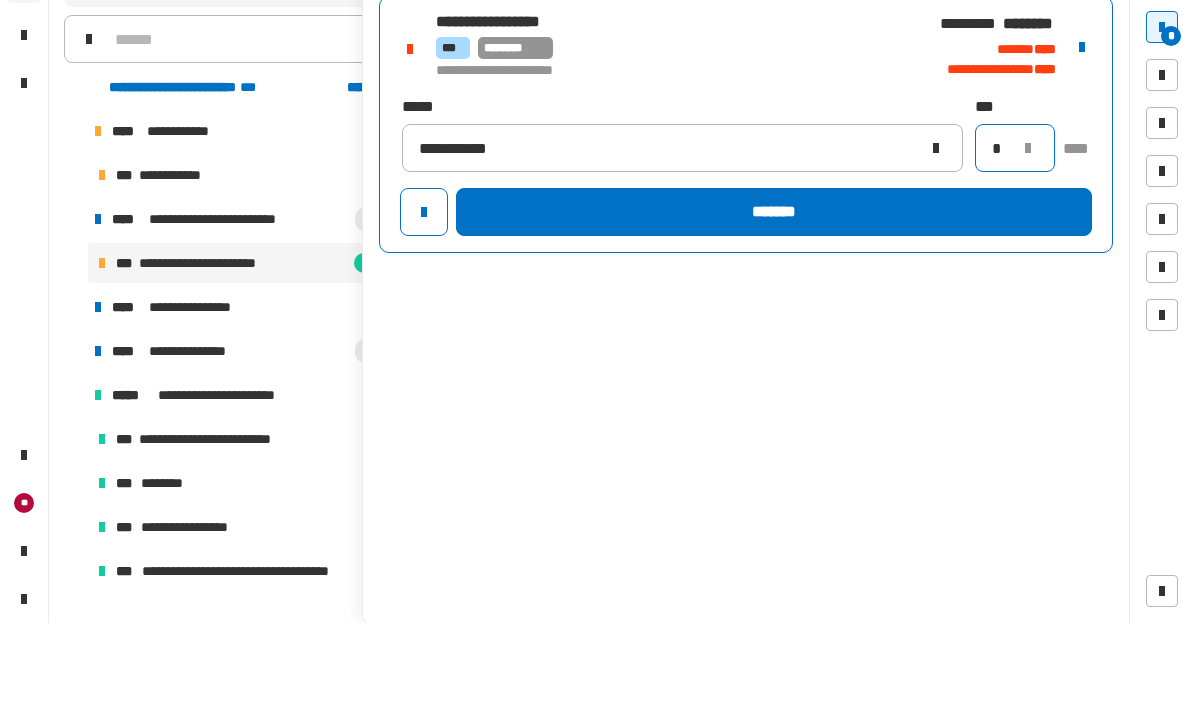 type on "*" 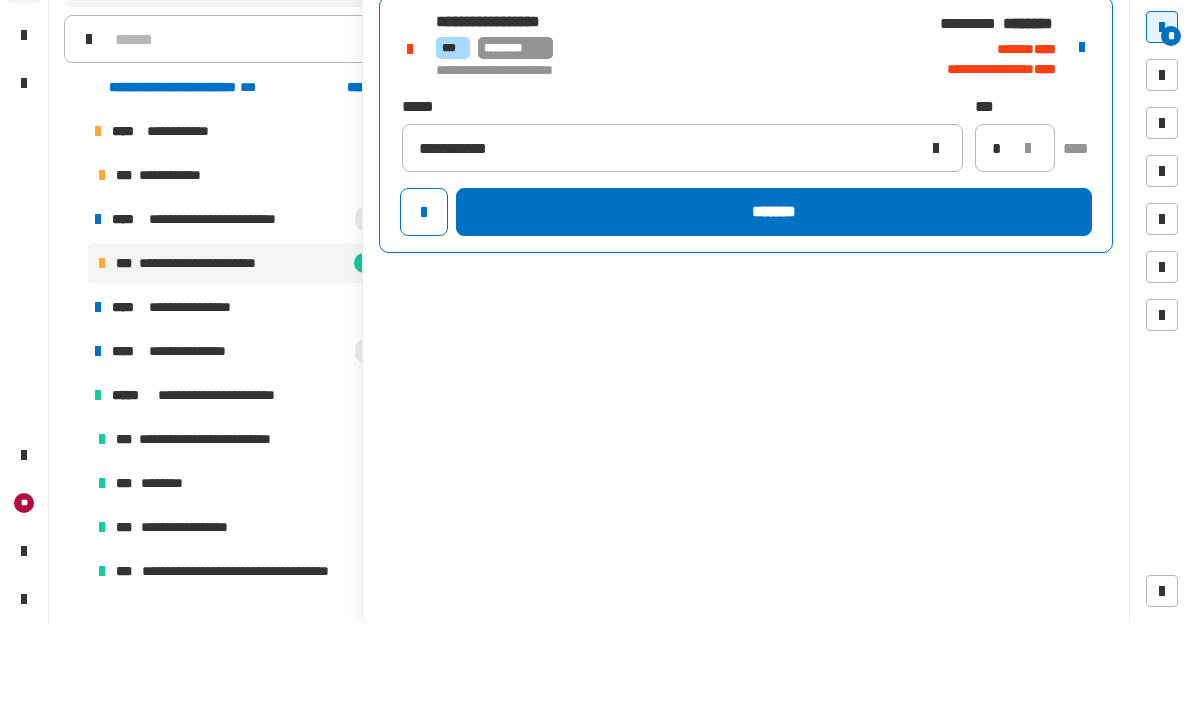 click on "*******" 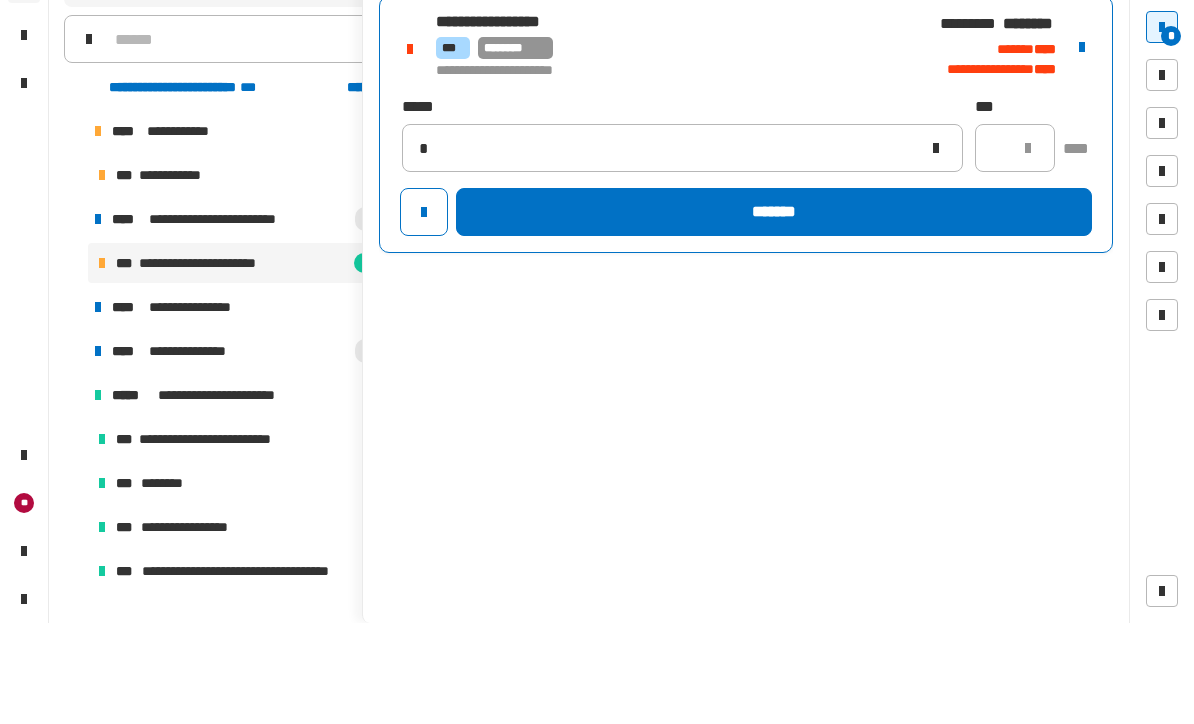 type 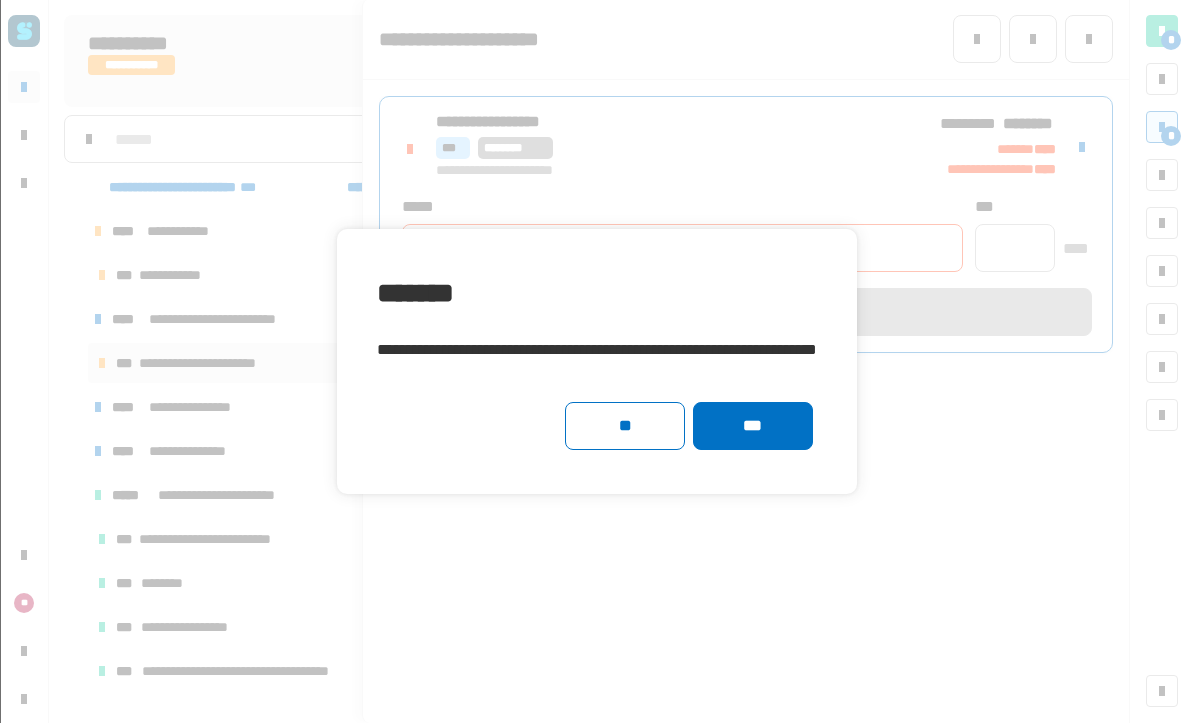 click on "***" 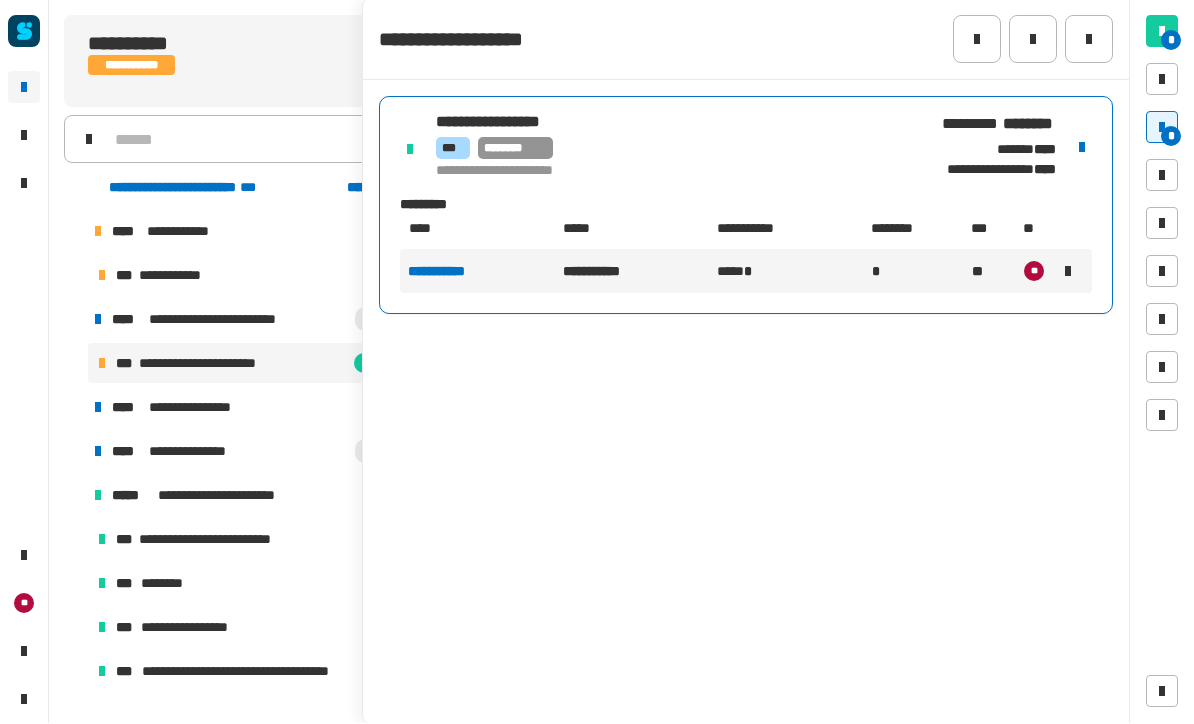 click at bounding box center [1162, 128] 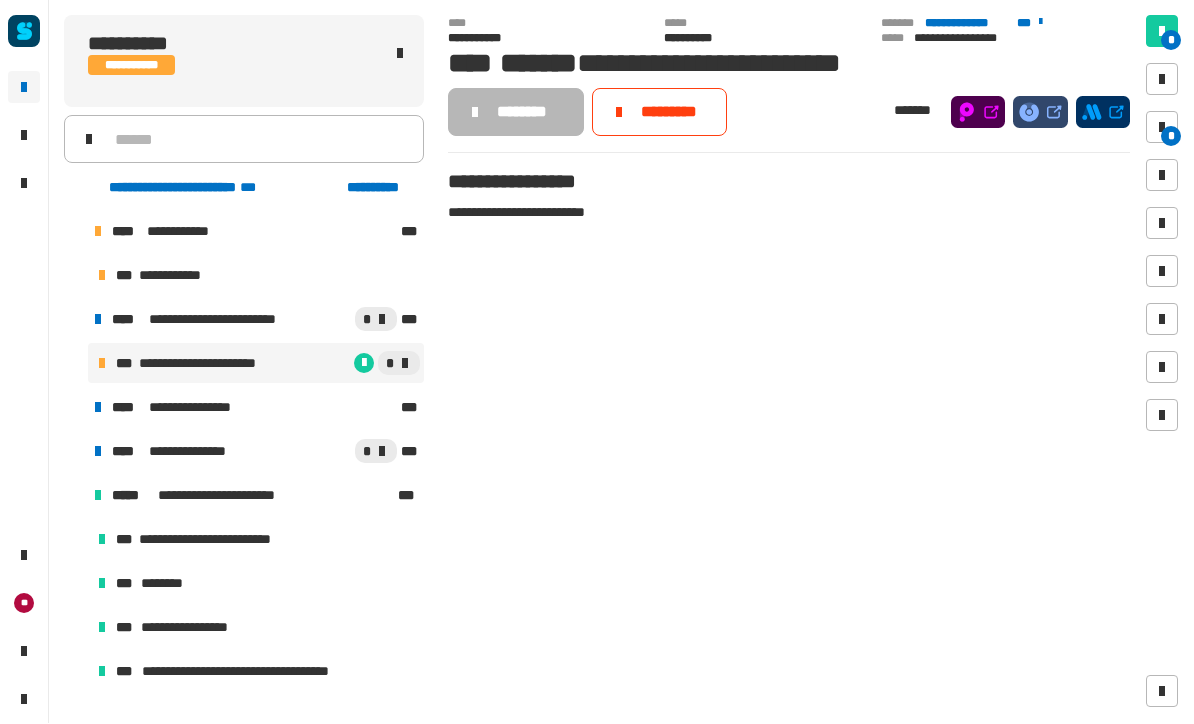 click on "*" at bounding box center [351, 364] 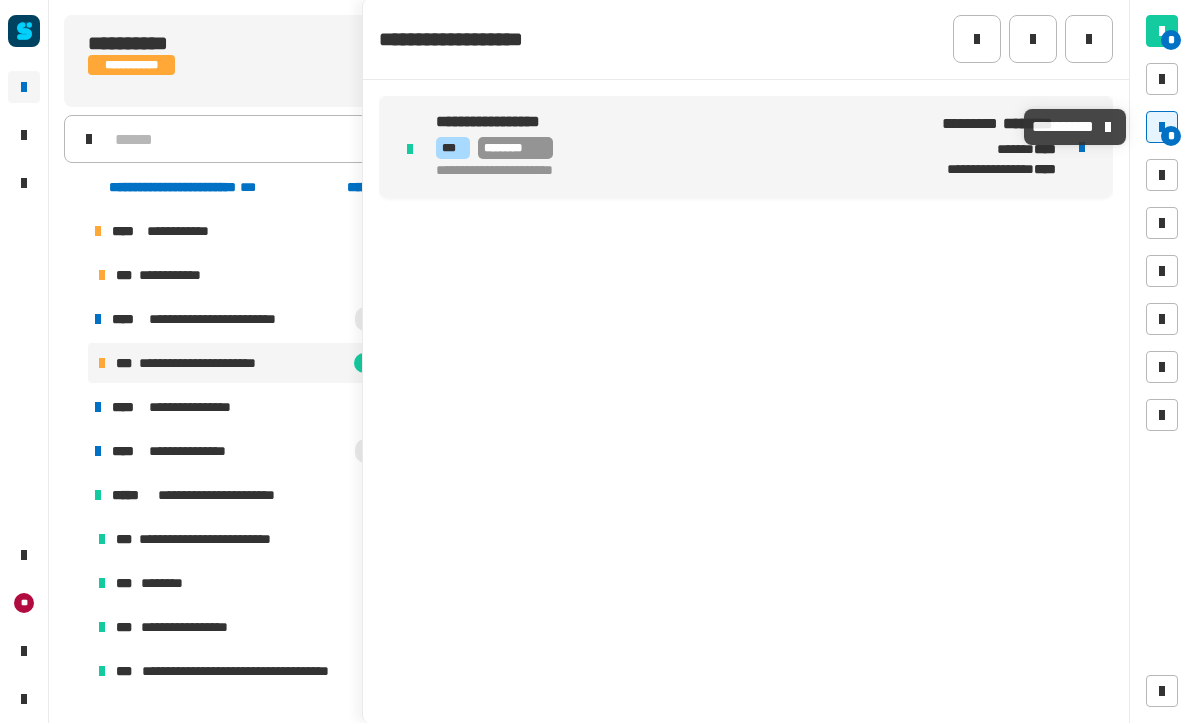 click at bounding box center [1162, 128] 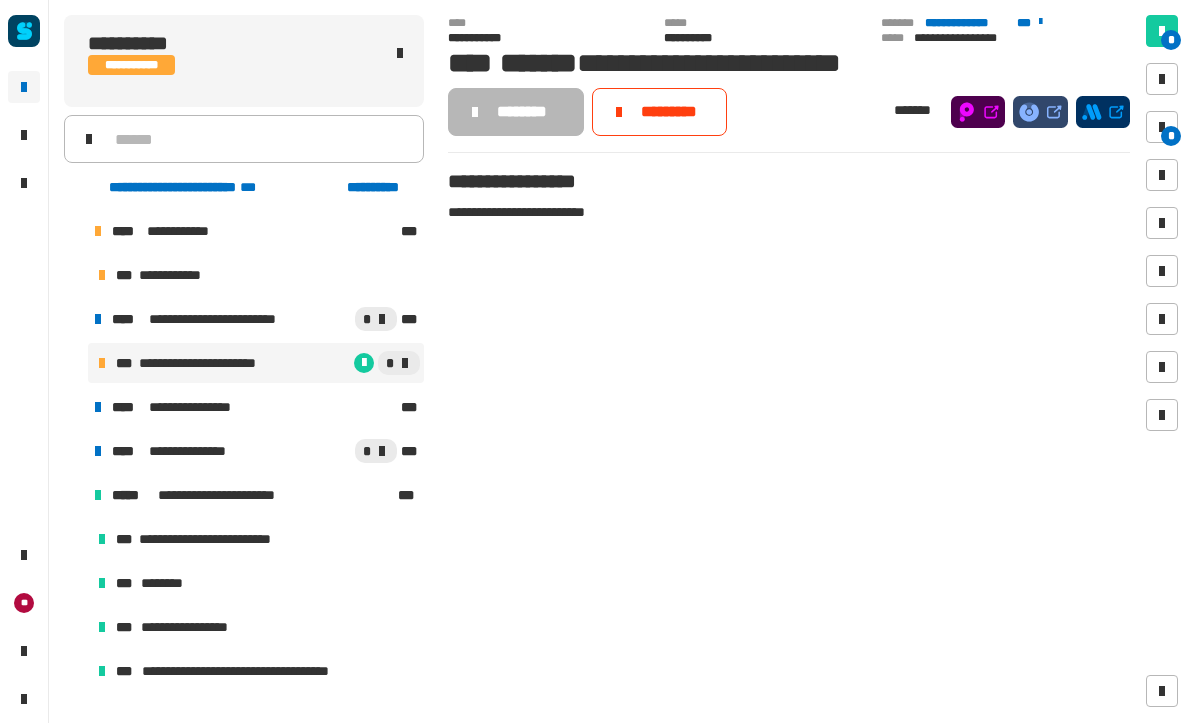 click on "**********" at bounding box center (254, 320) 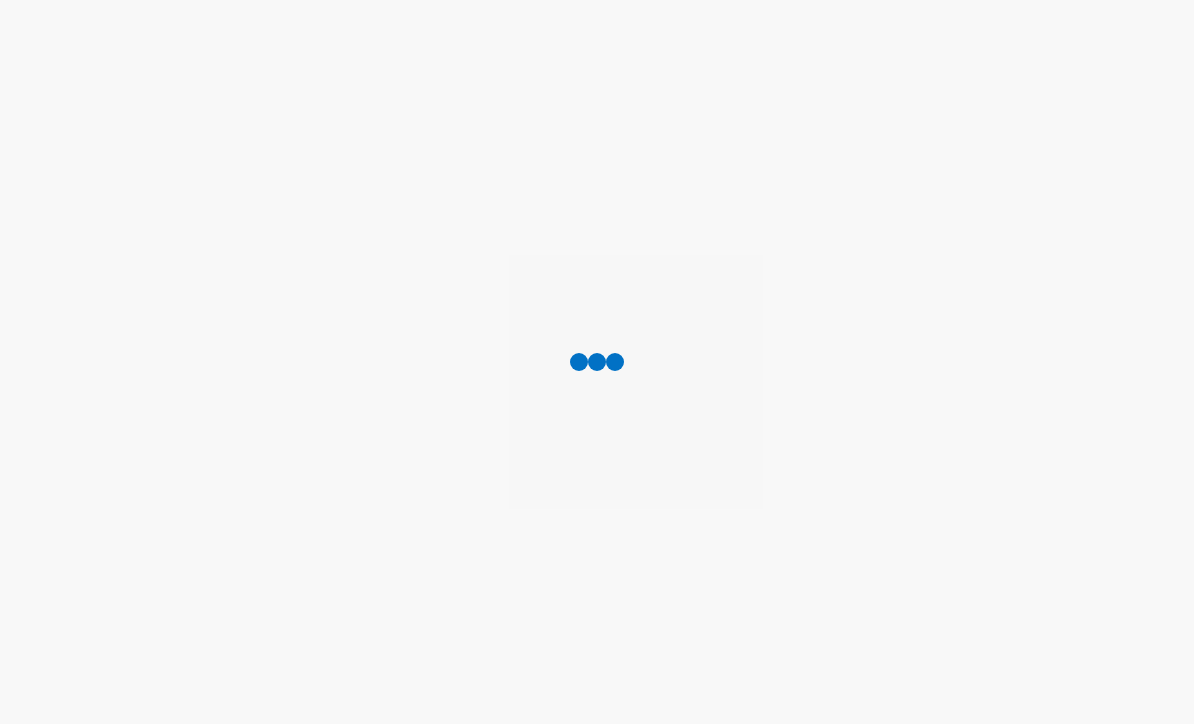 scroll, scrollTop: 0, scrollLeft: 0, axis: both 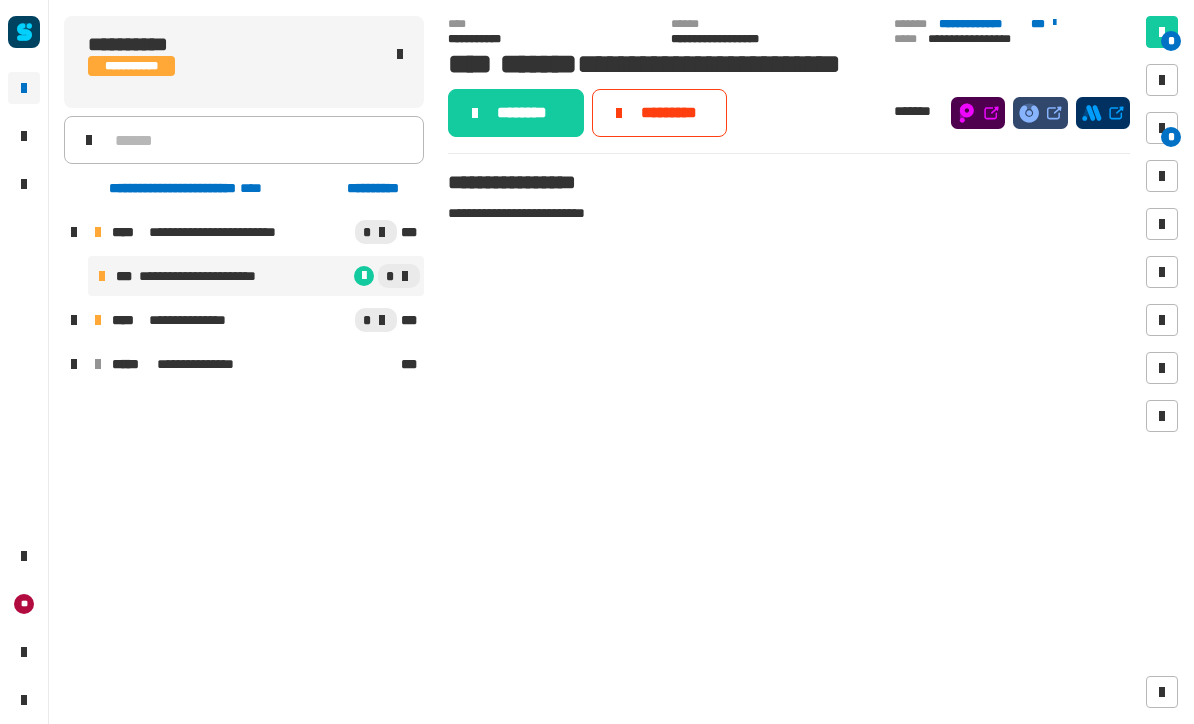 click on "*" at bounding box center [351, 276] 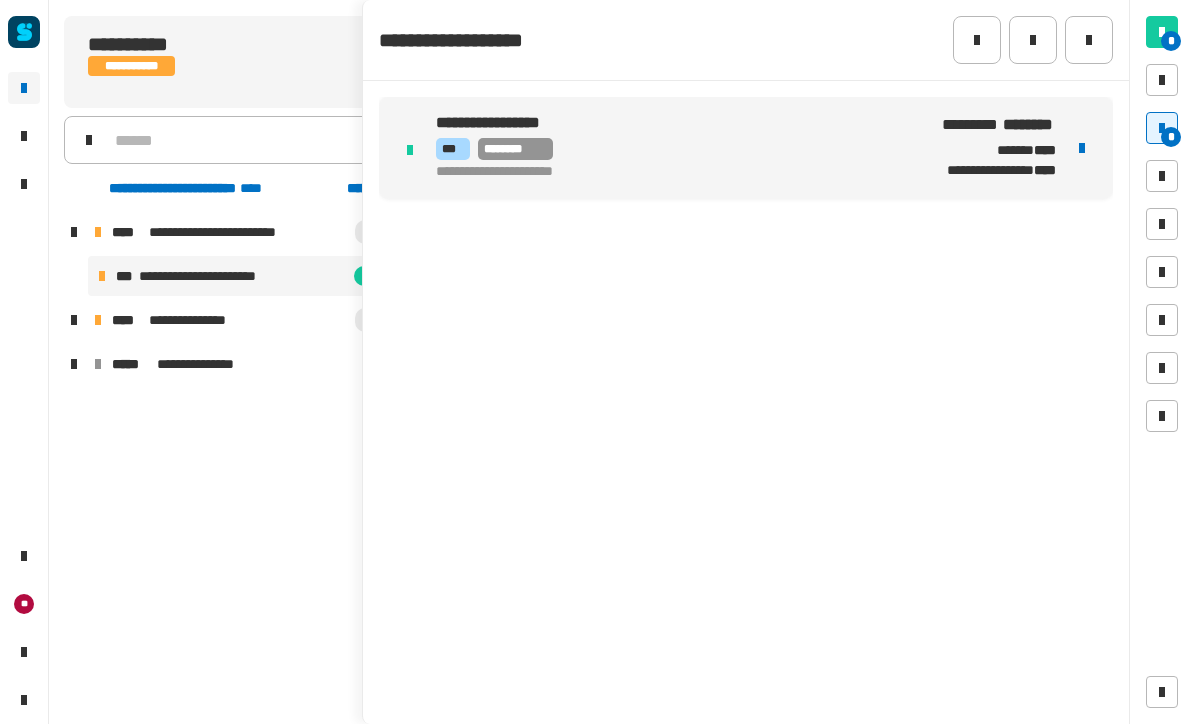 click on "**********" 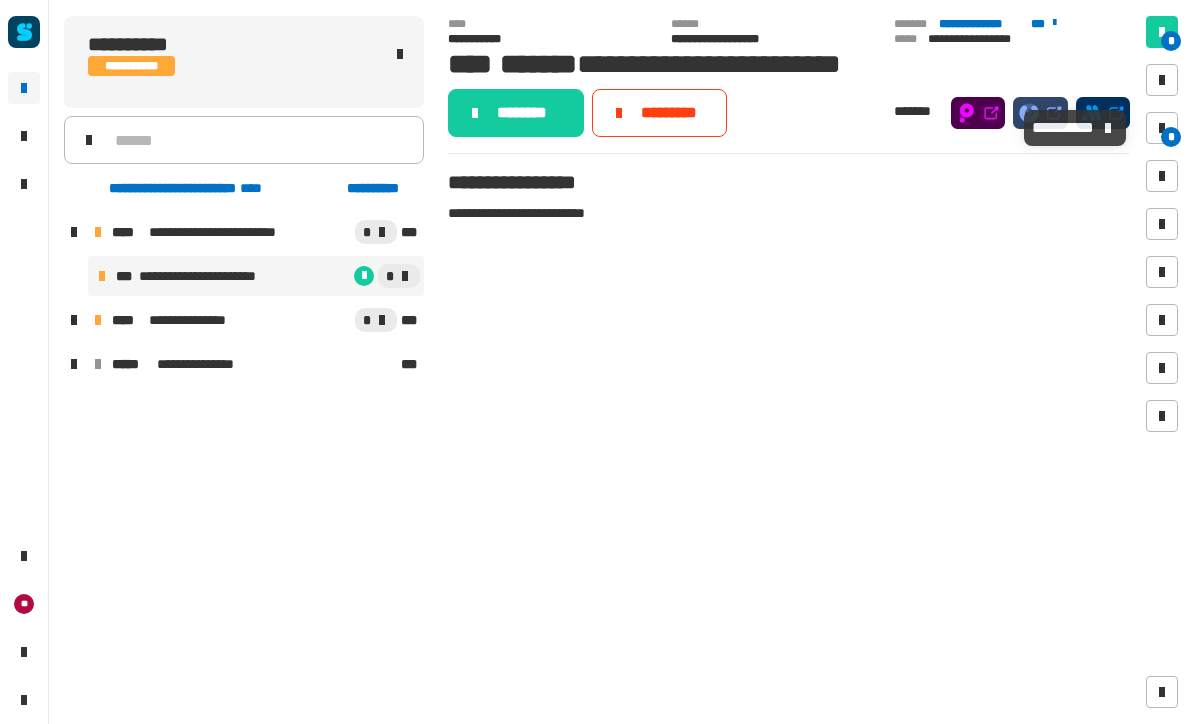 click on "********" 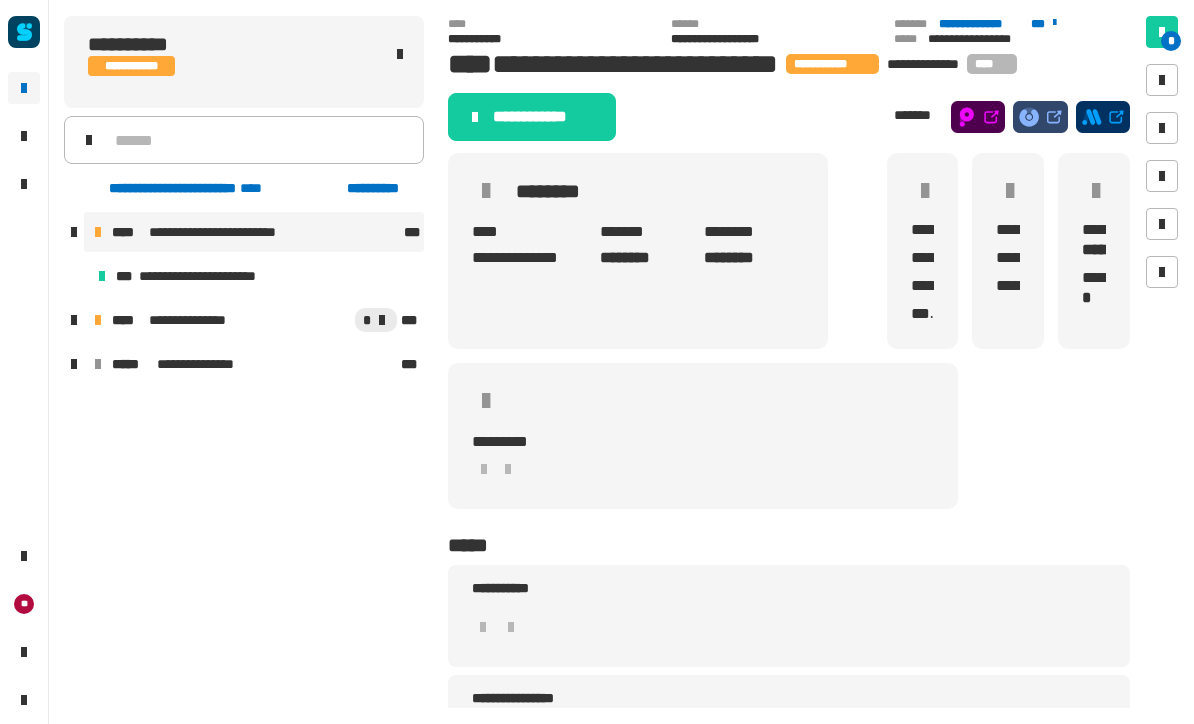 click on "**********" 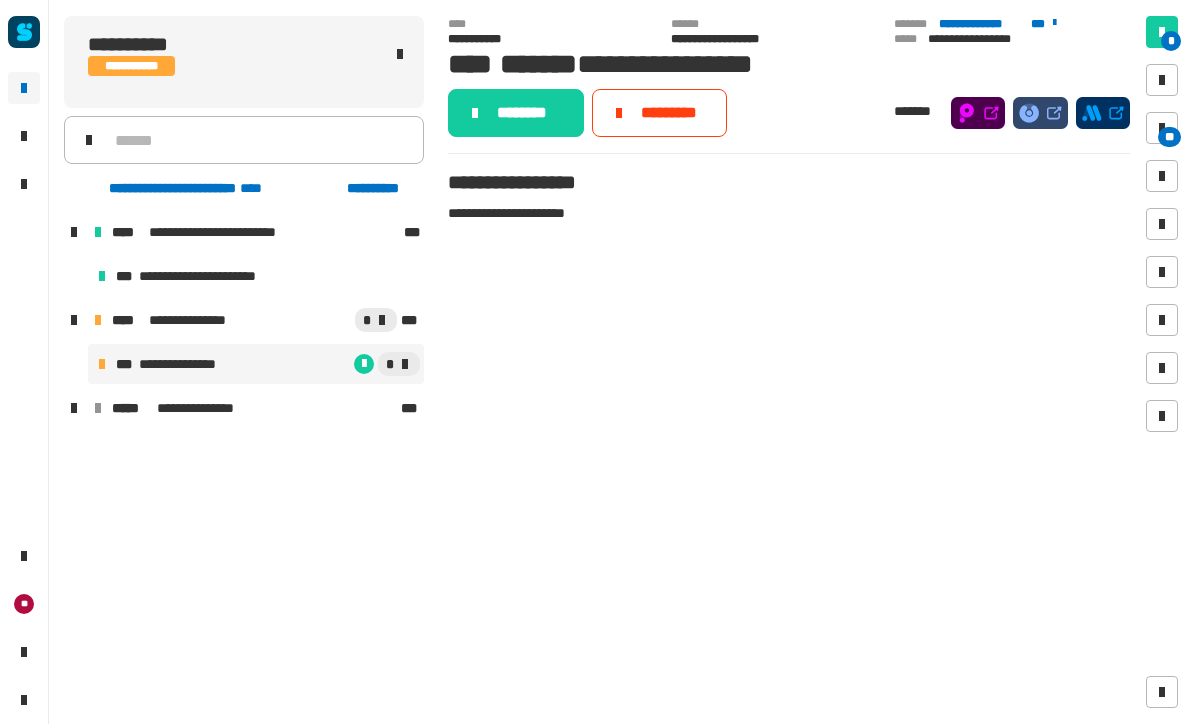 click on "********" 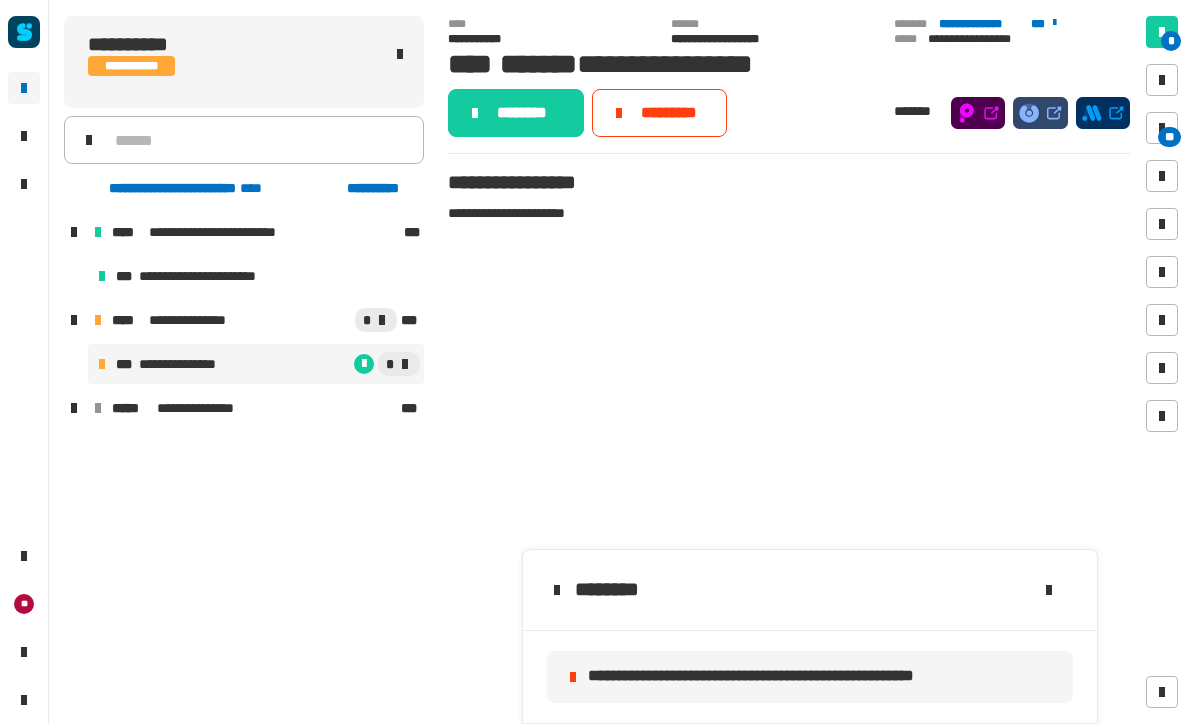 click on "**" at bounding box center (1162, 128) 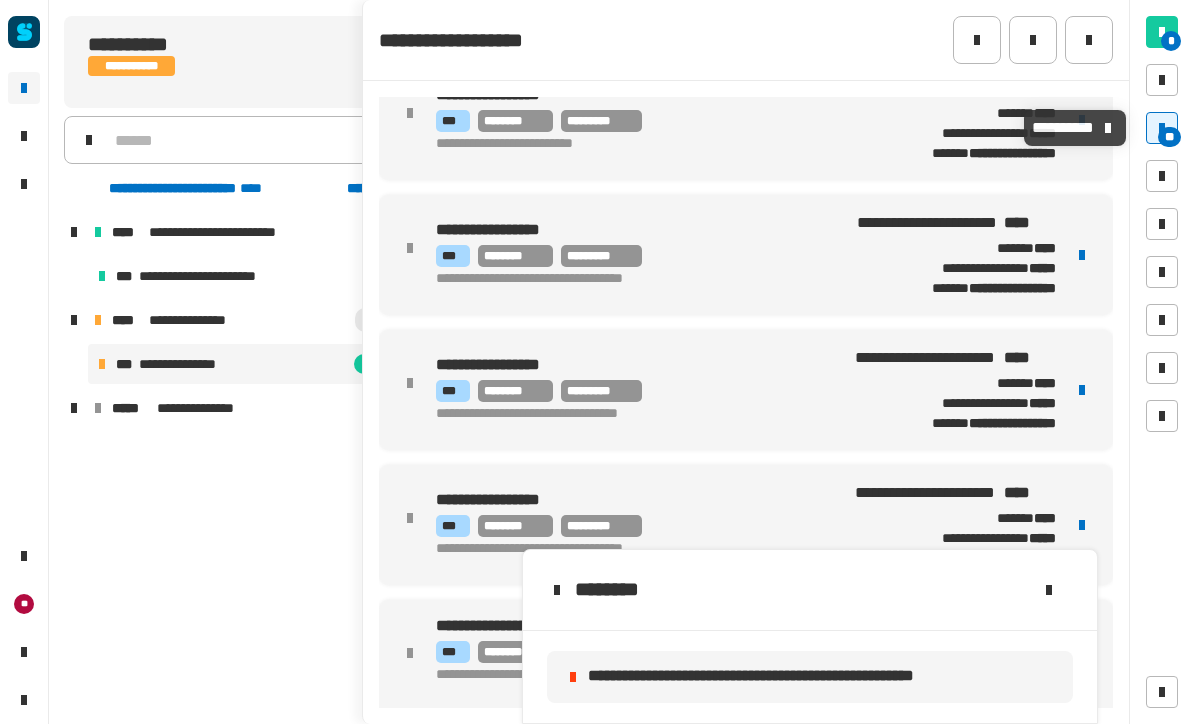 click 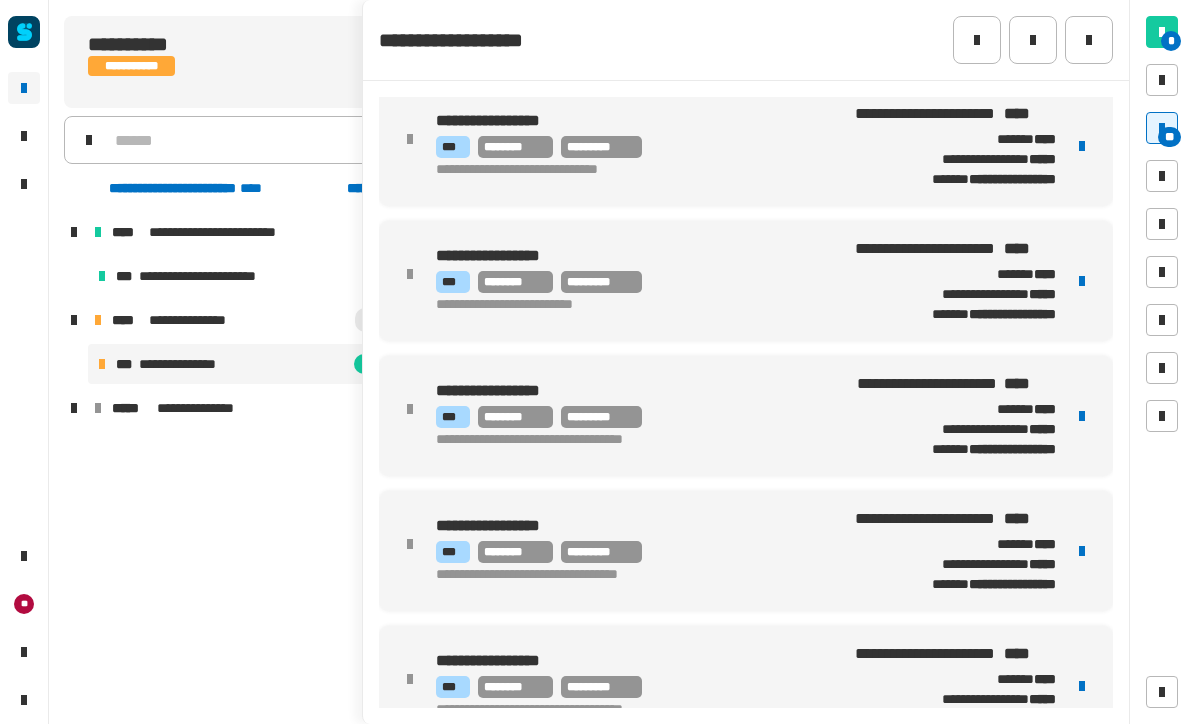 scroll, scrollTop: 144, scrollLeft: 0, axis: vertical 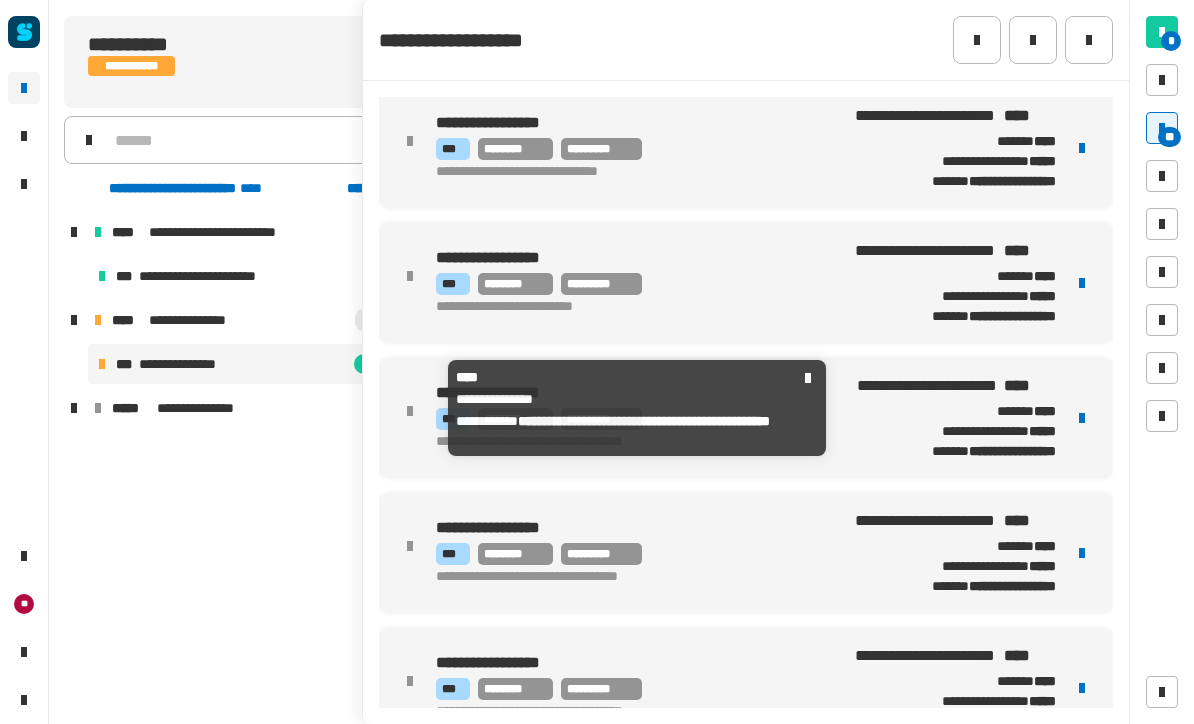 click on "**********" at bounding box center [254, 408] 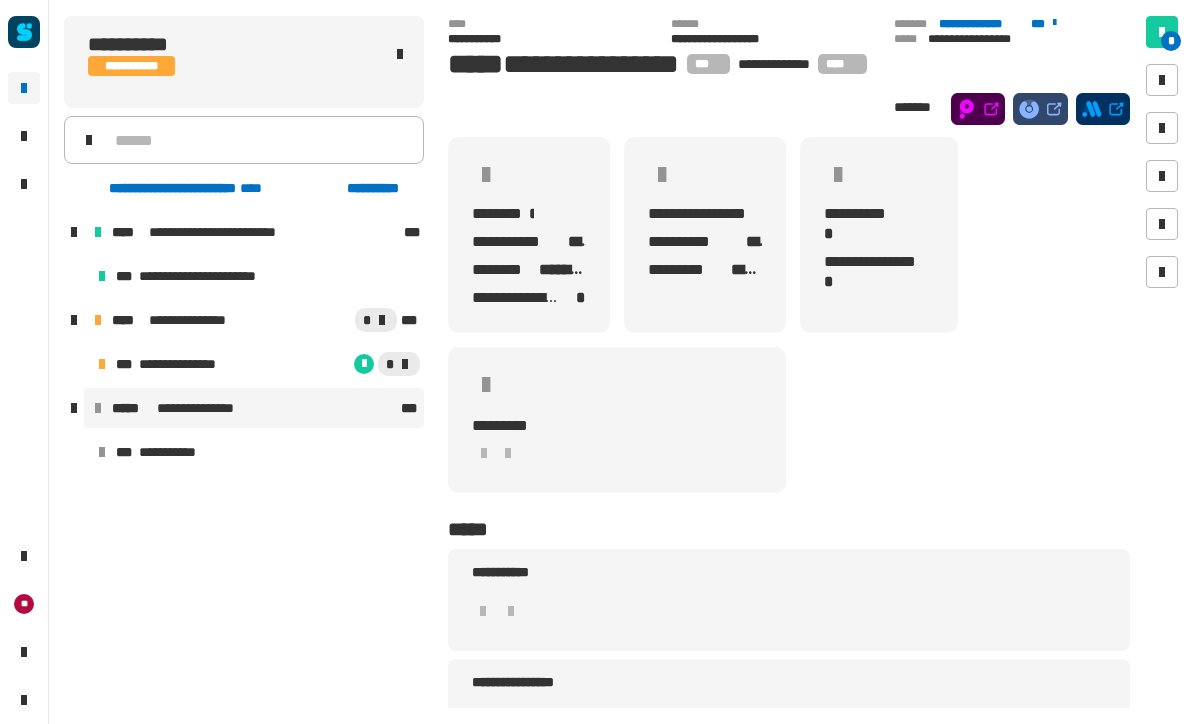 click on "**********" at bounding box center (256, 452) 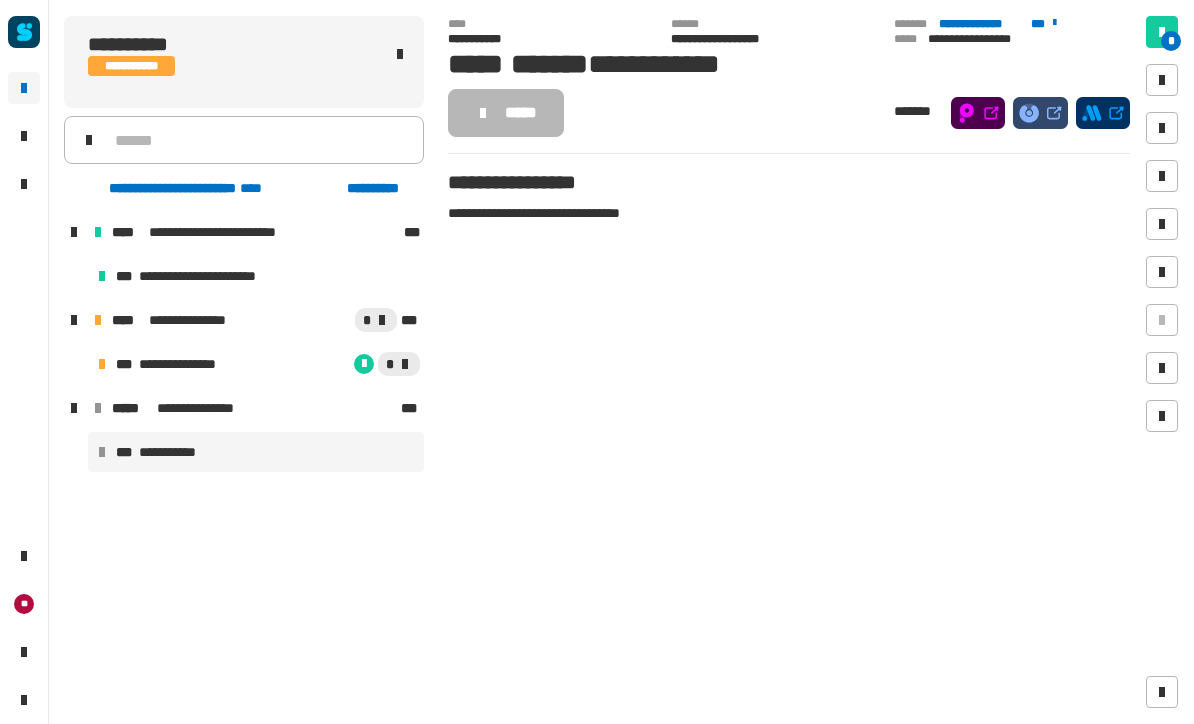 click on "*" at bounding box center (328, 364) 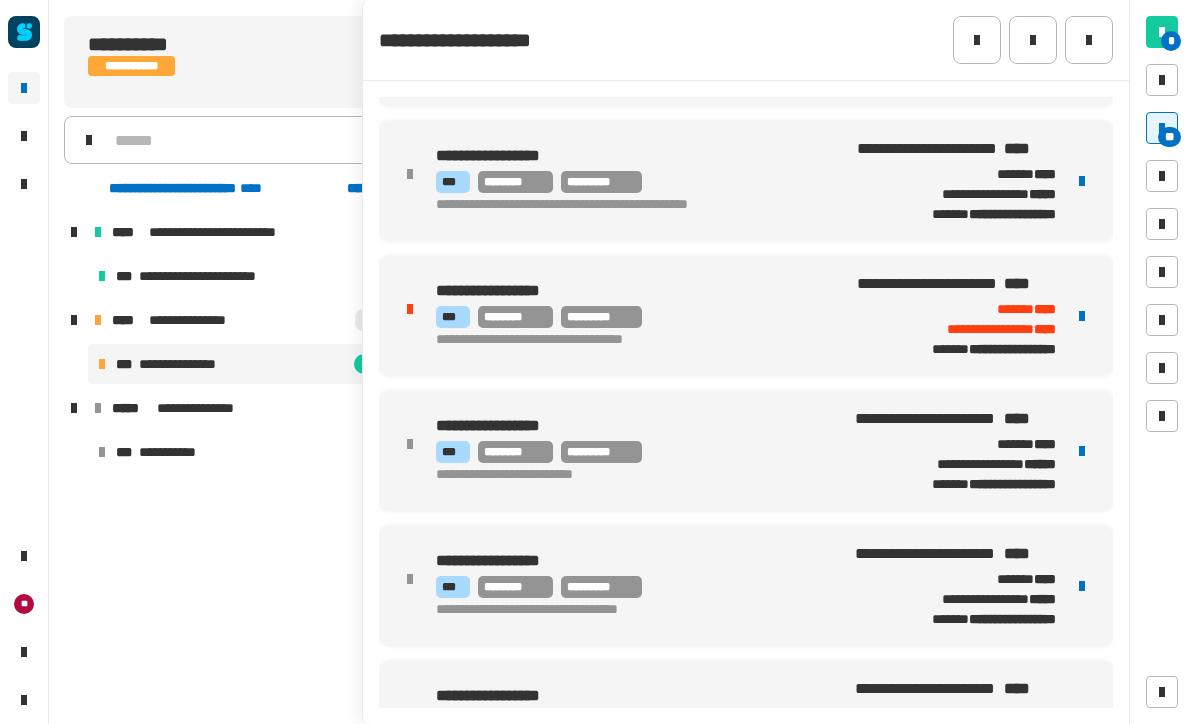 scroll, scrollTop: 922, scrollLeft: 0, axis: vertical 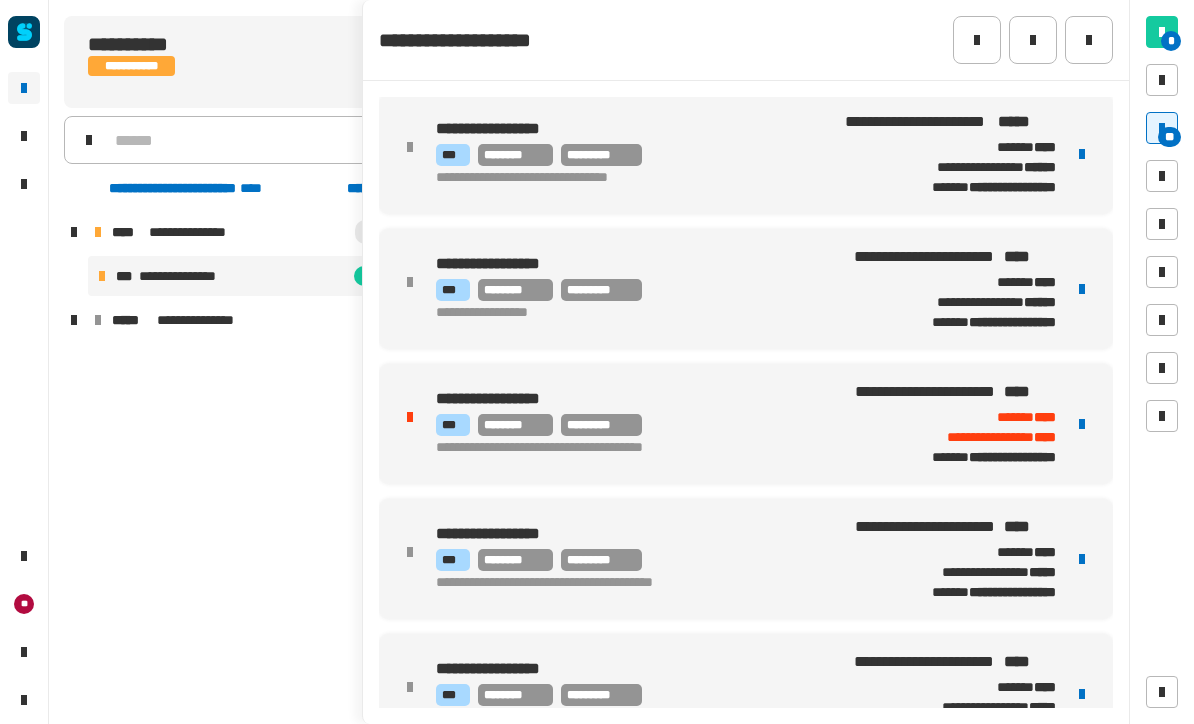 click 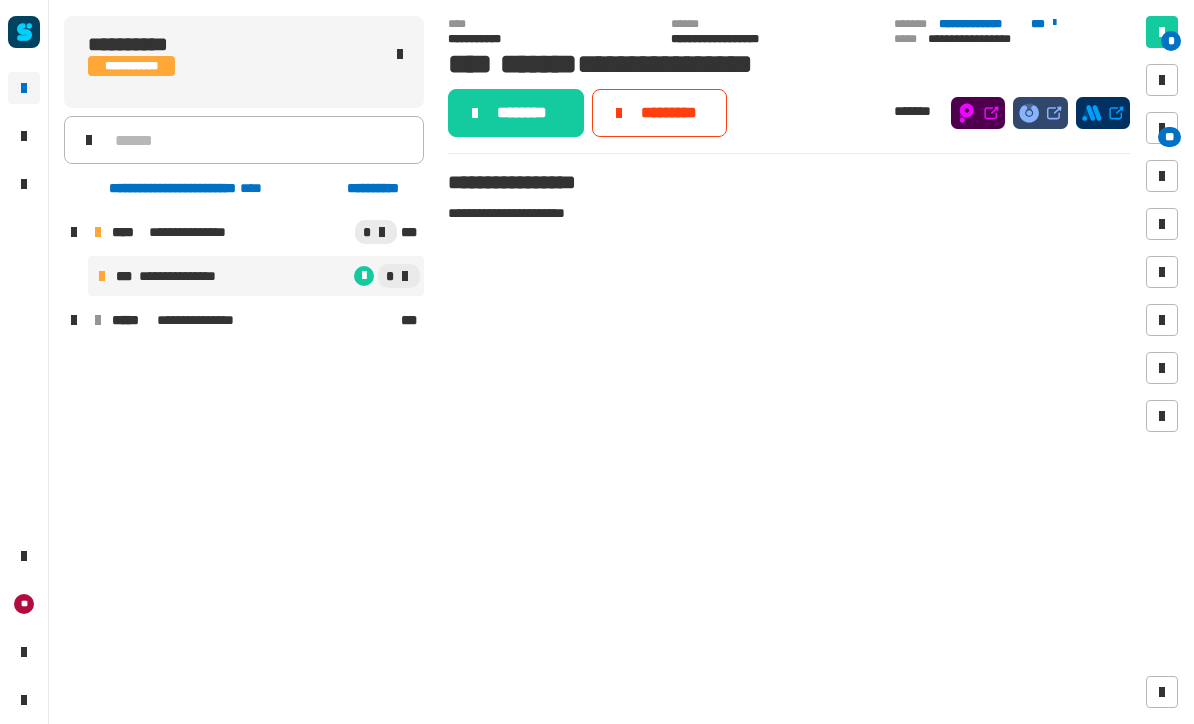 click on "********" 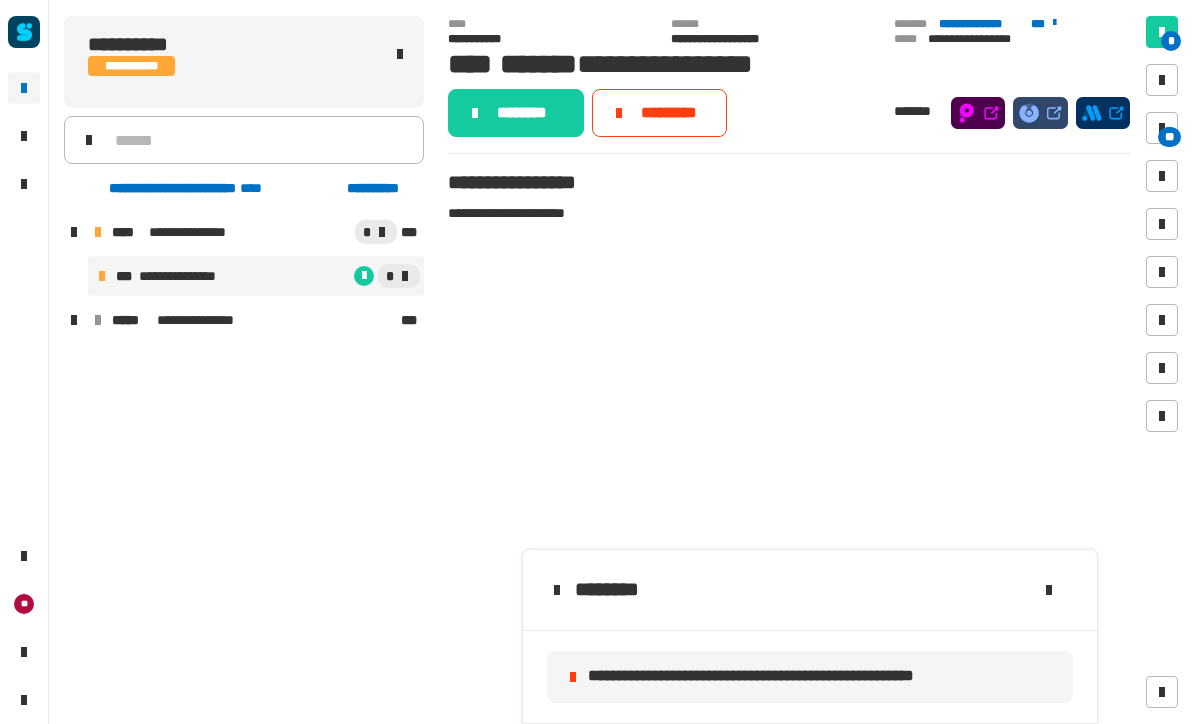 click at bounding box center (1162, 128) 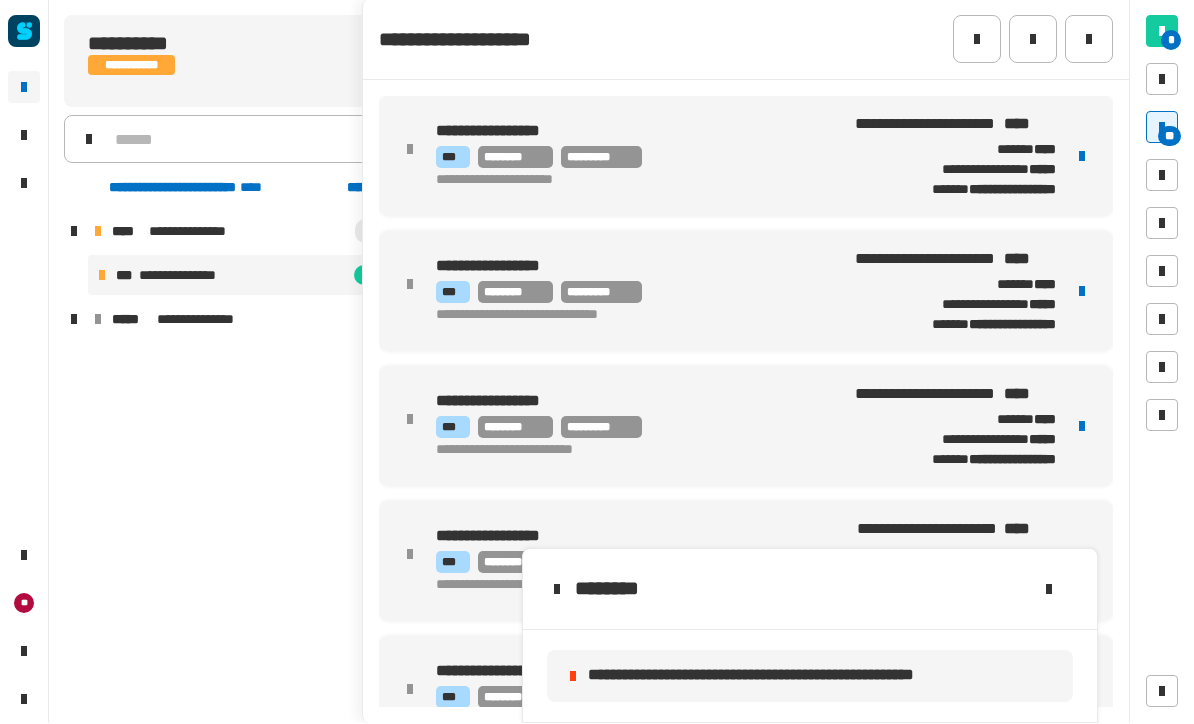 click 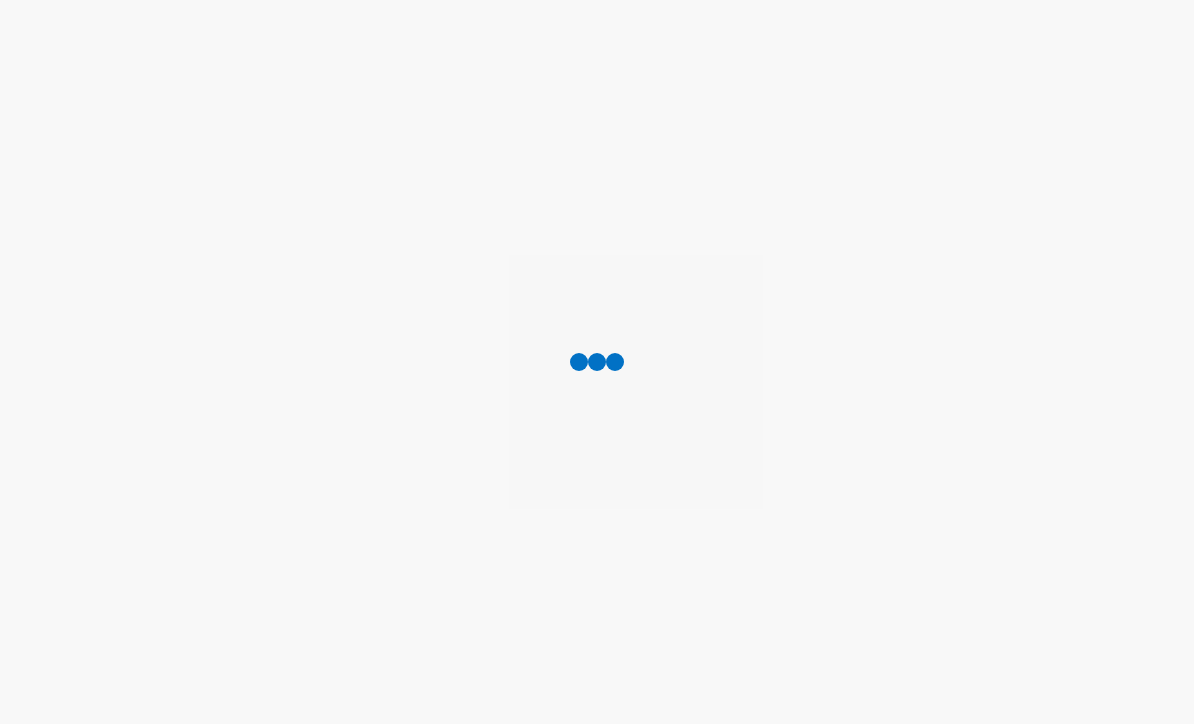 scroll, scrollTop: 0, scrollLeft: 0, axis: both 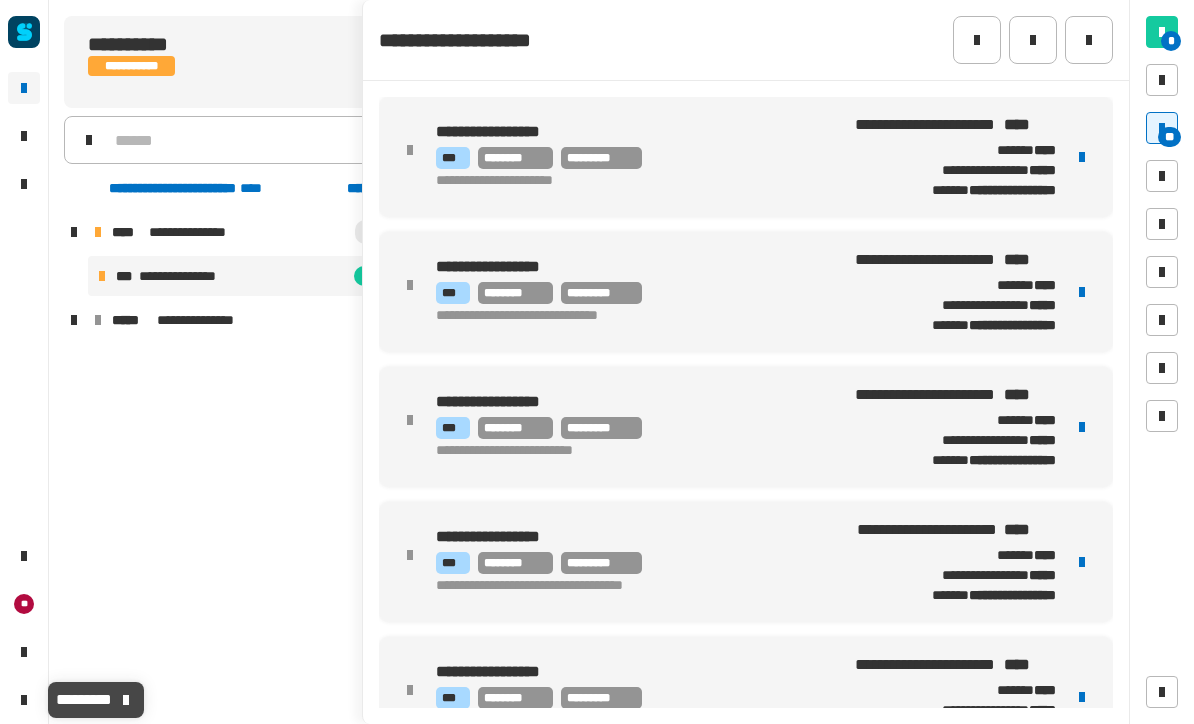 click 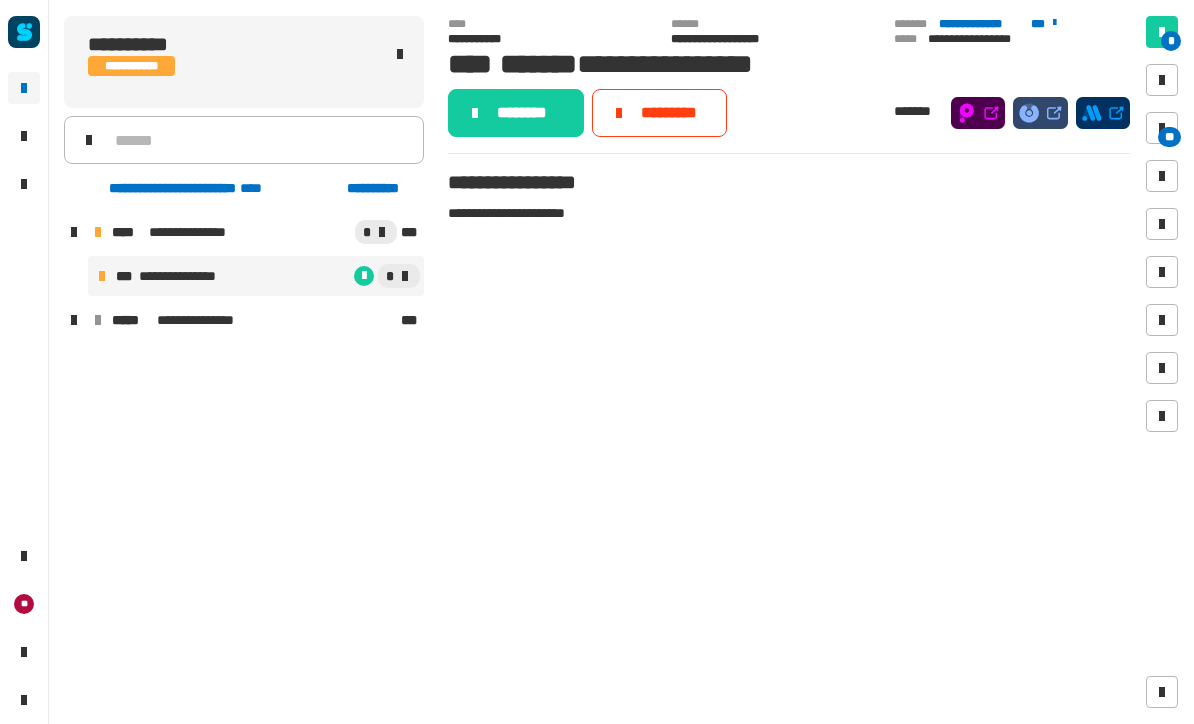 click on "**" at bounding box center (1169, 137) 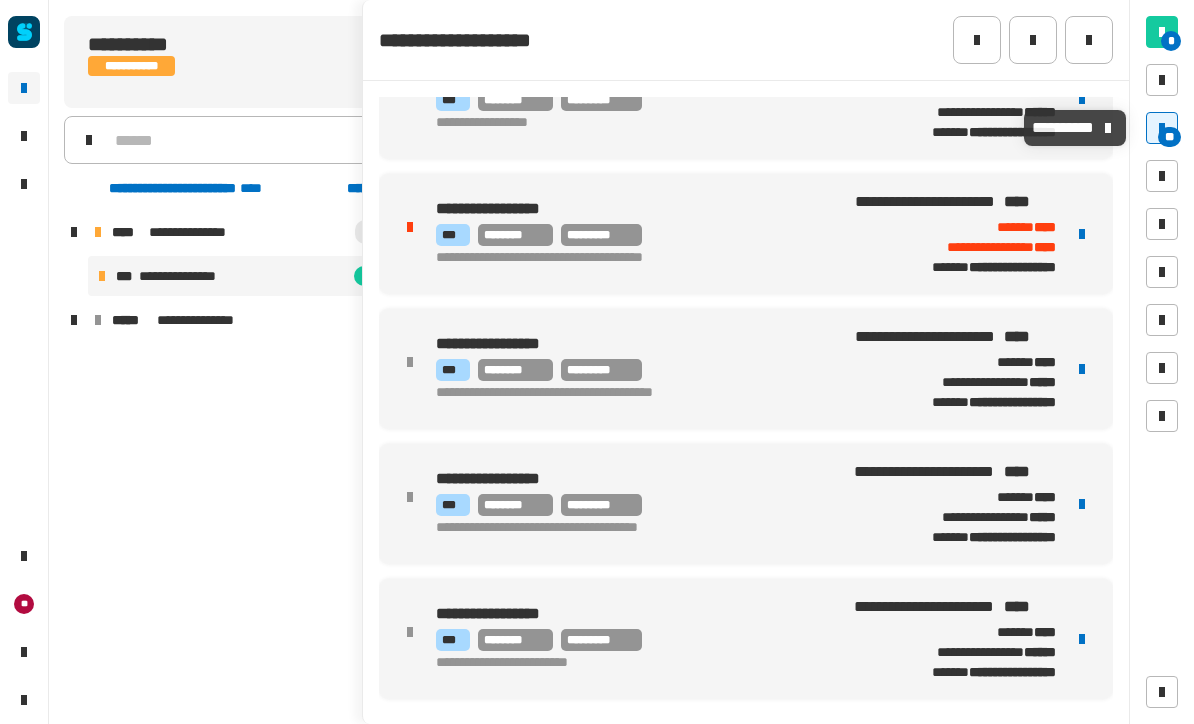 scroll, scrollTop: 2081, scrollLeft: 0, axis: vertical 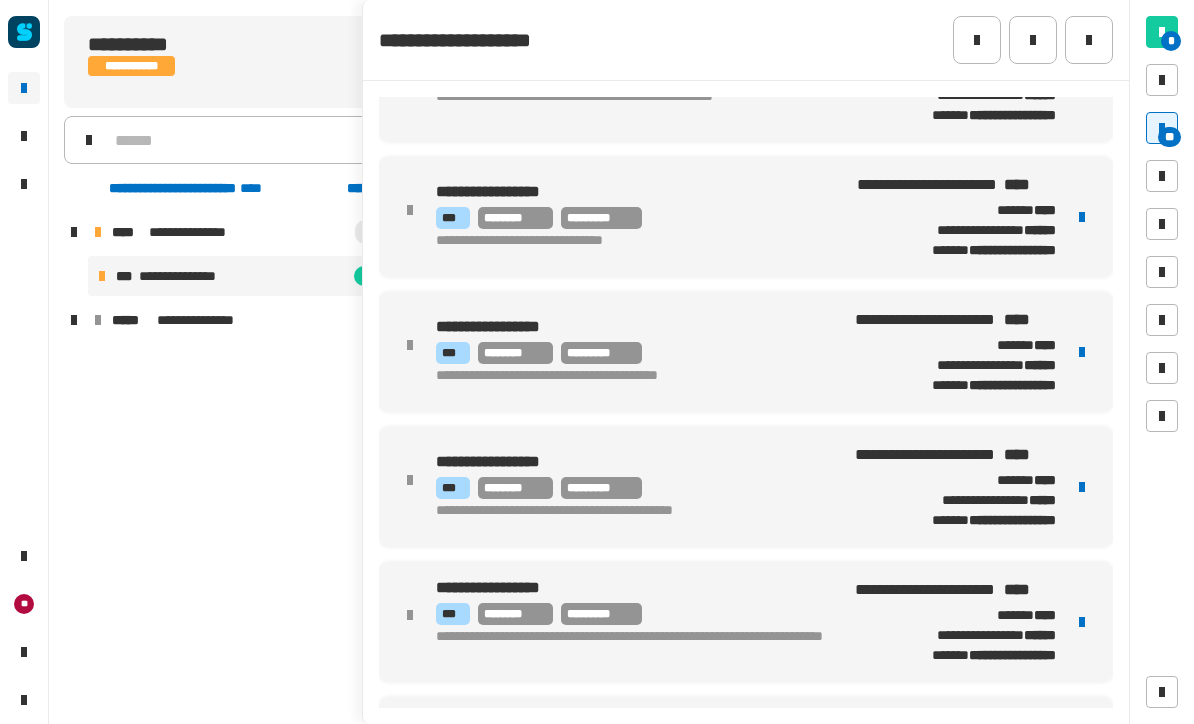 click 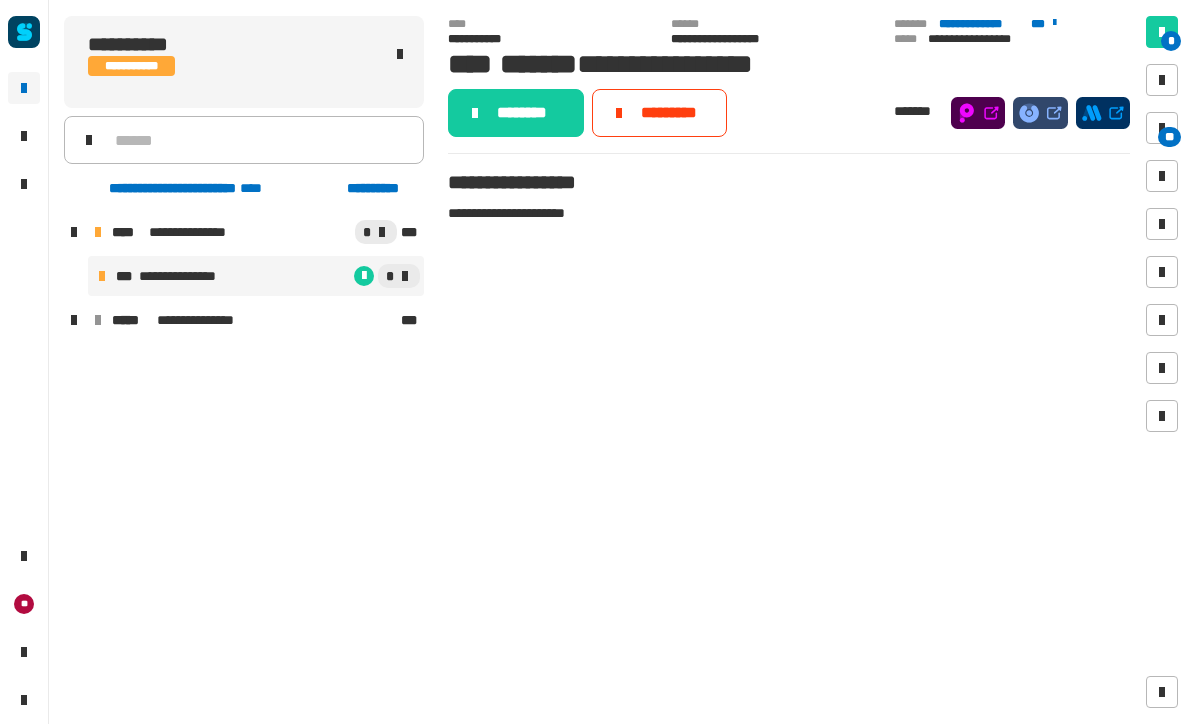 click on "********" 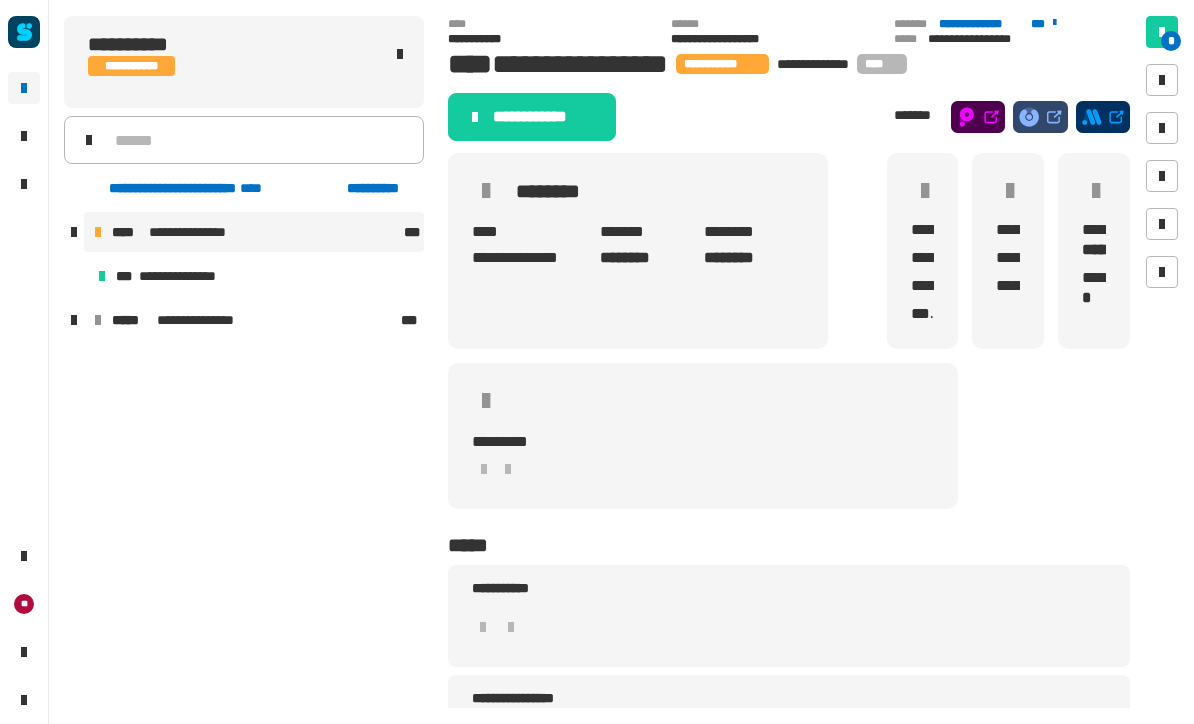 click on "**********" 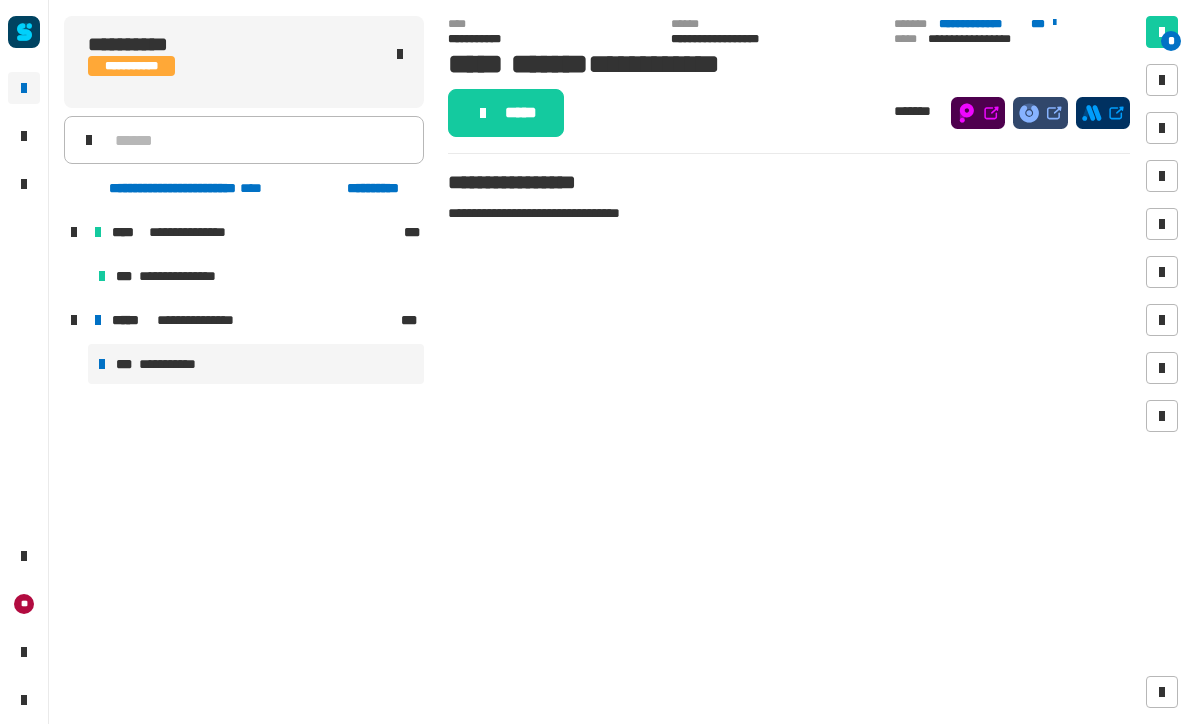 click on "*****" 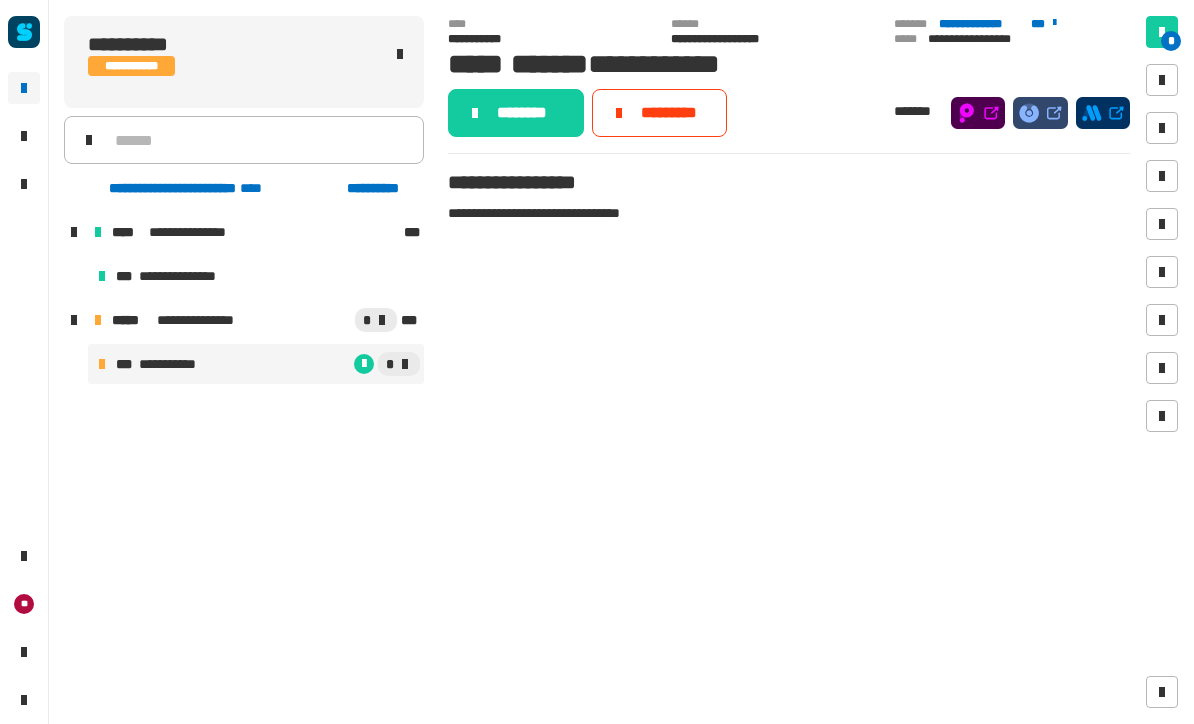 click on "********" 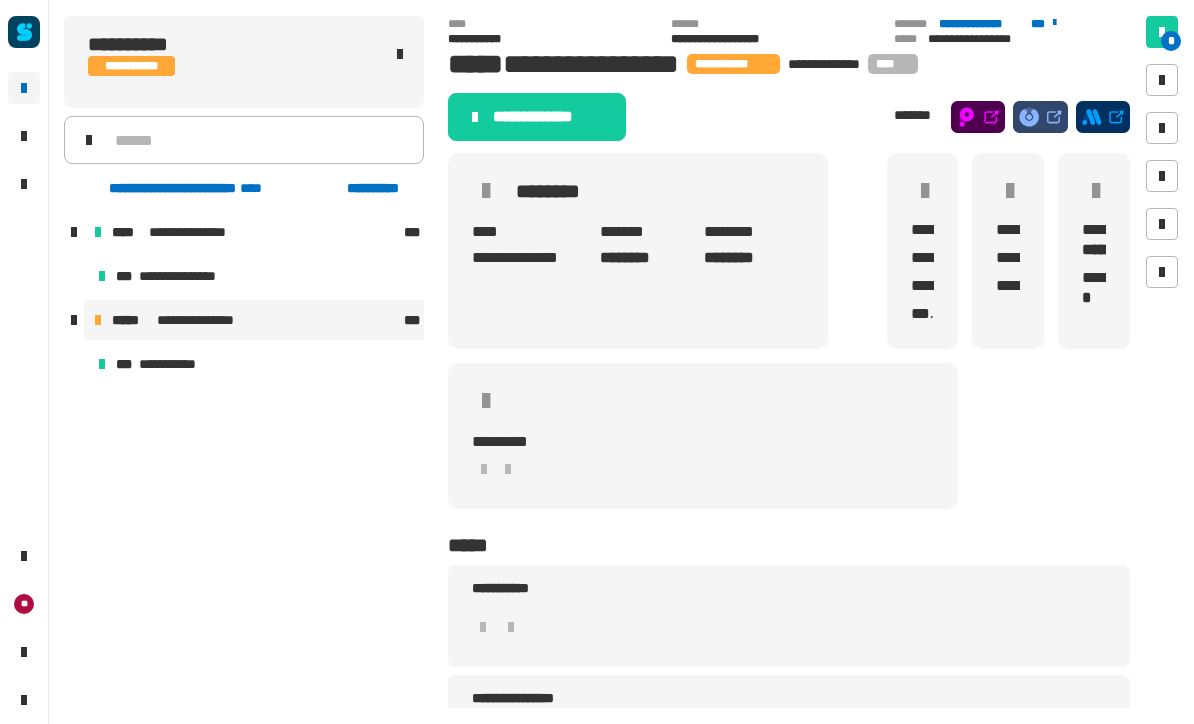 click on "**********" 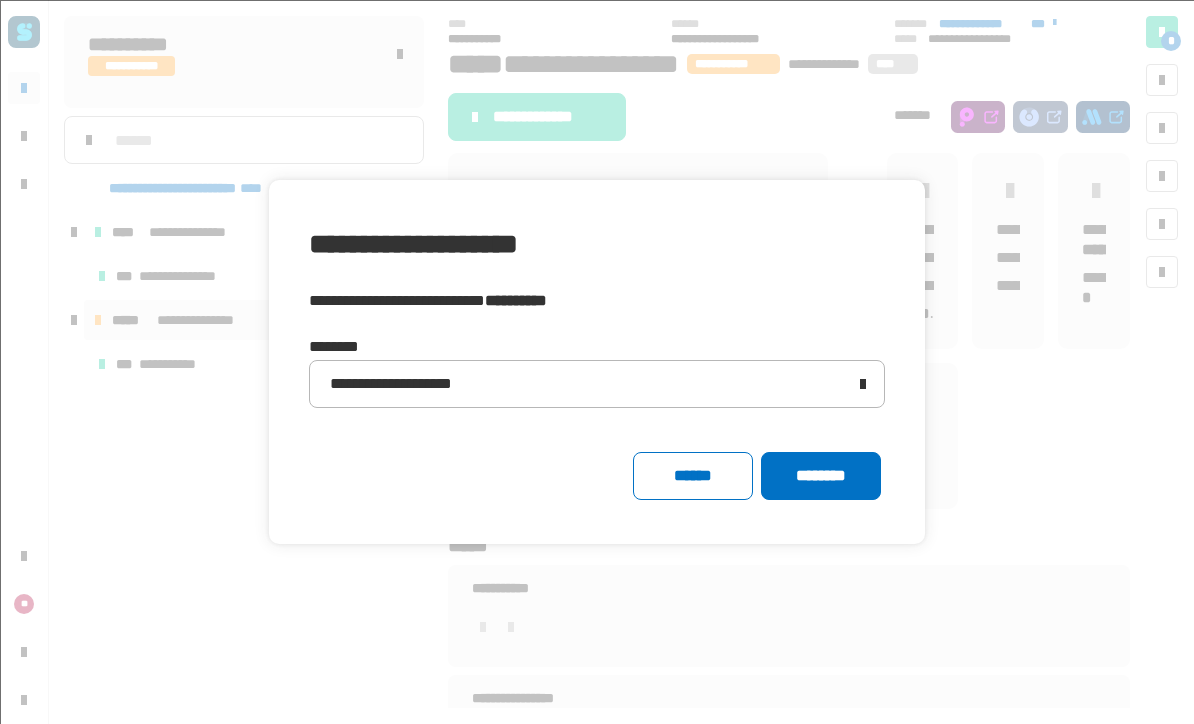 click on "********" 